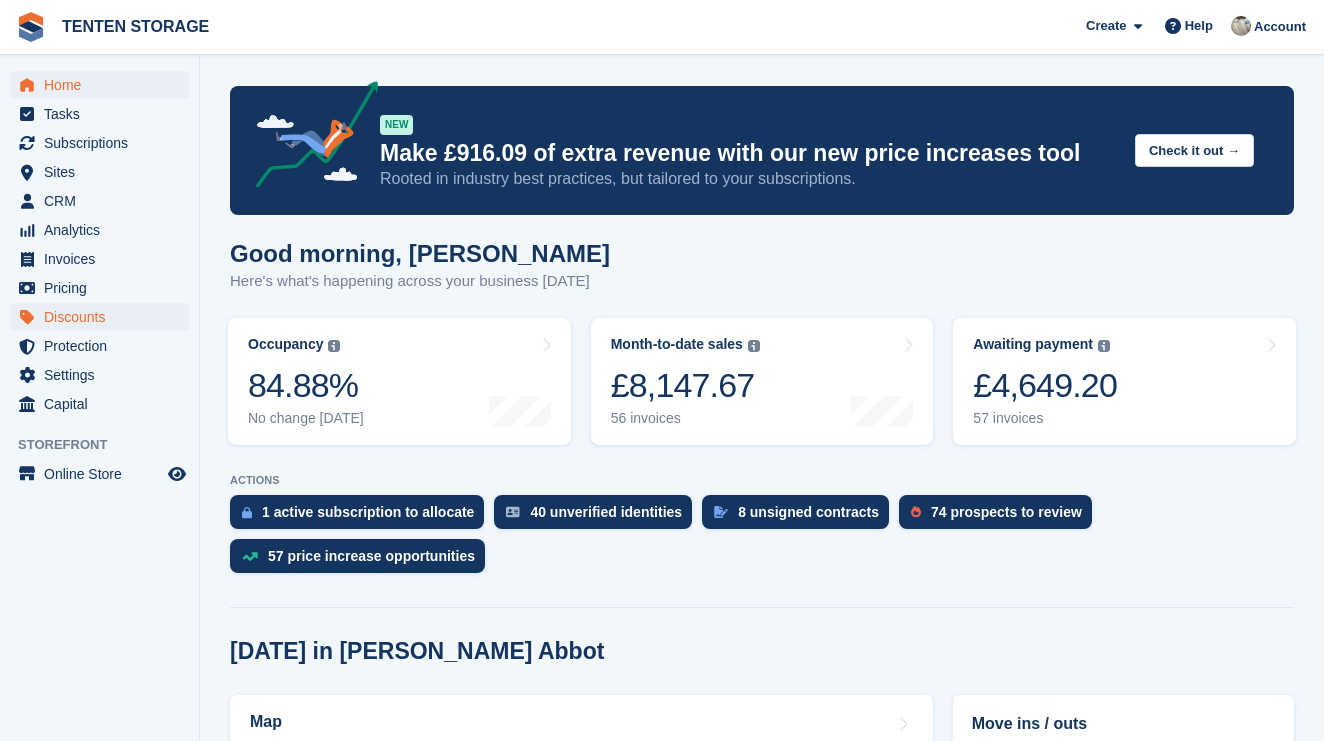 scroll, scrollTop: 0, scrollLeft: 0, axis: both 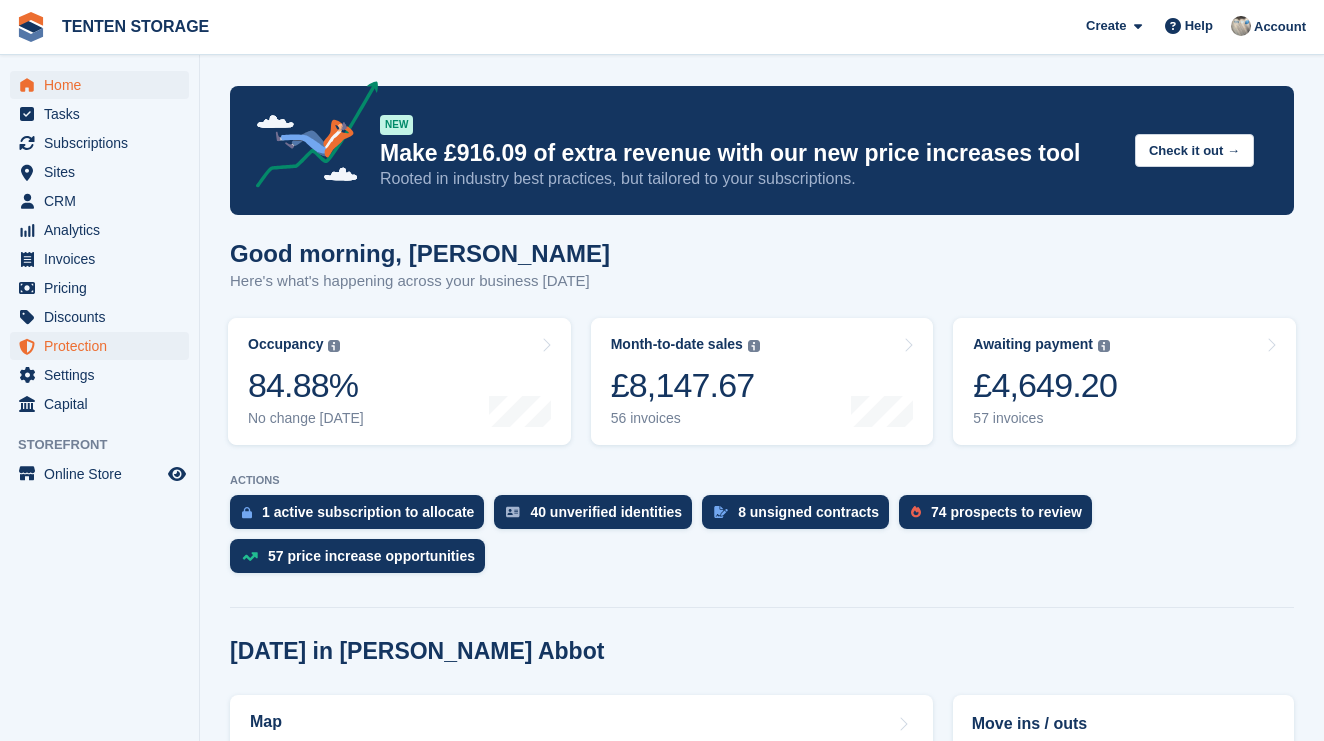 click on "Protection" at bounding box center [104, 346] 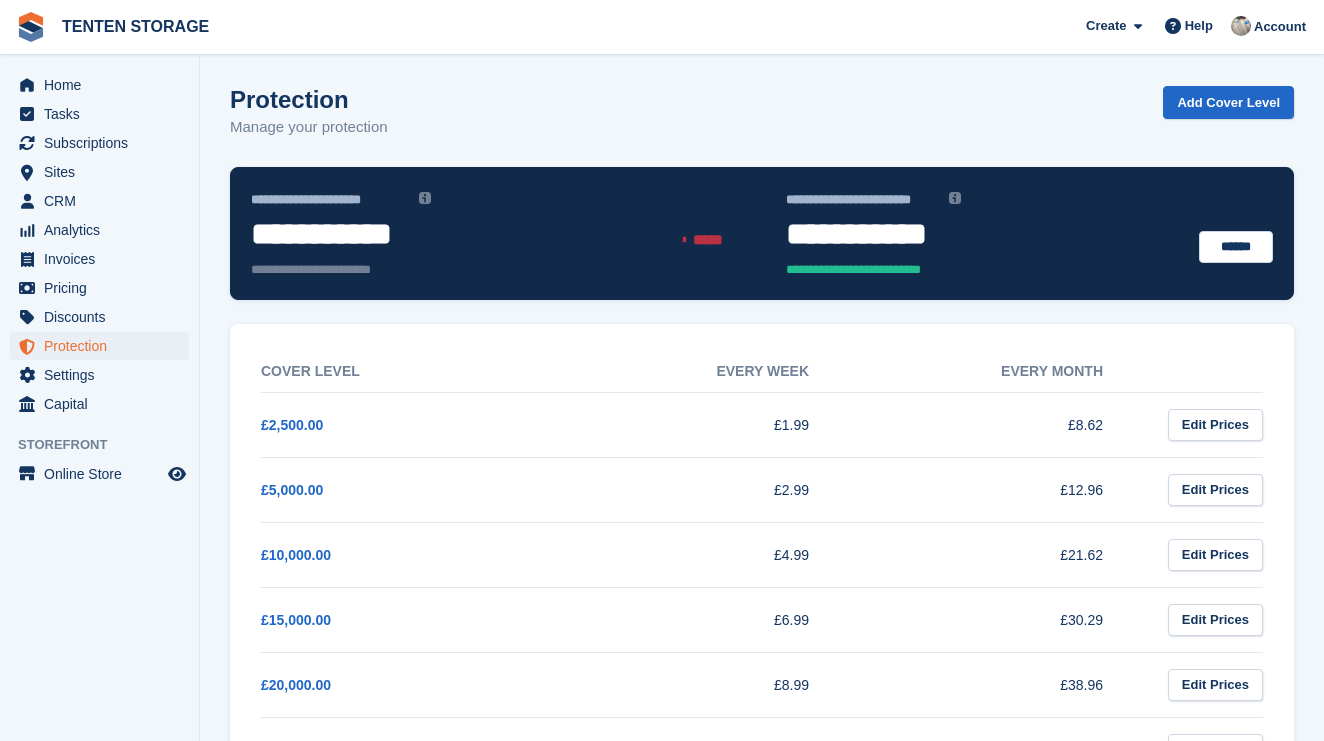 scroll, scrollTop: 0, scrollLeft: 0, axis: both 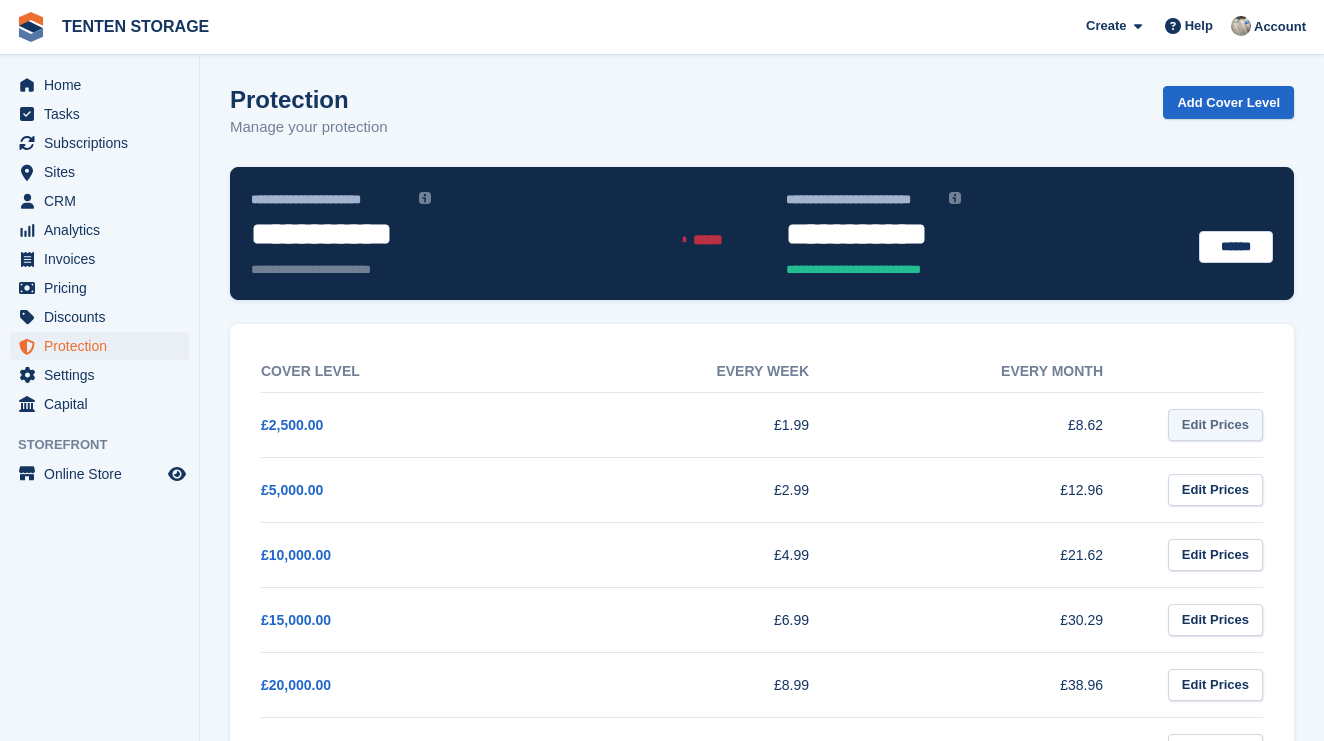 click on "Edit Prices" at bounding box center [1215, 425] 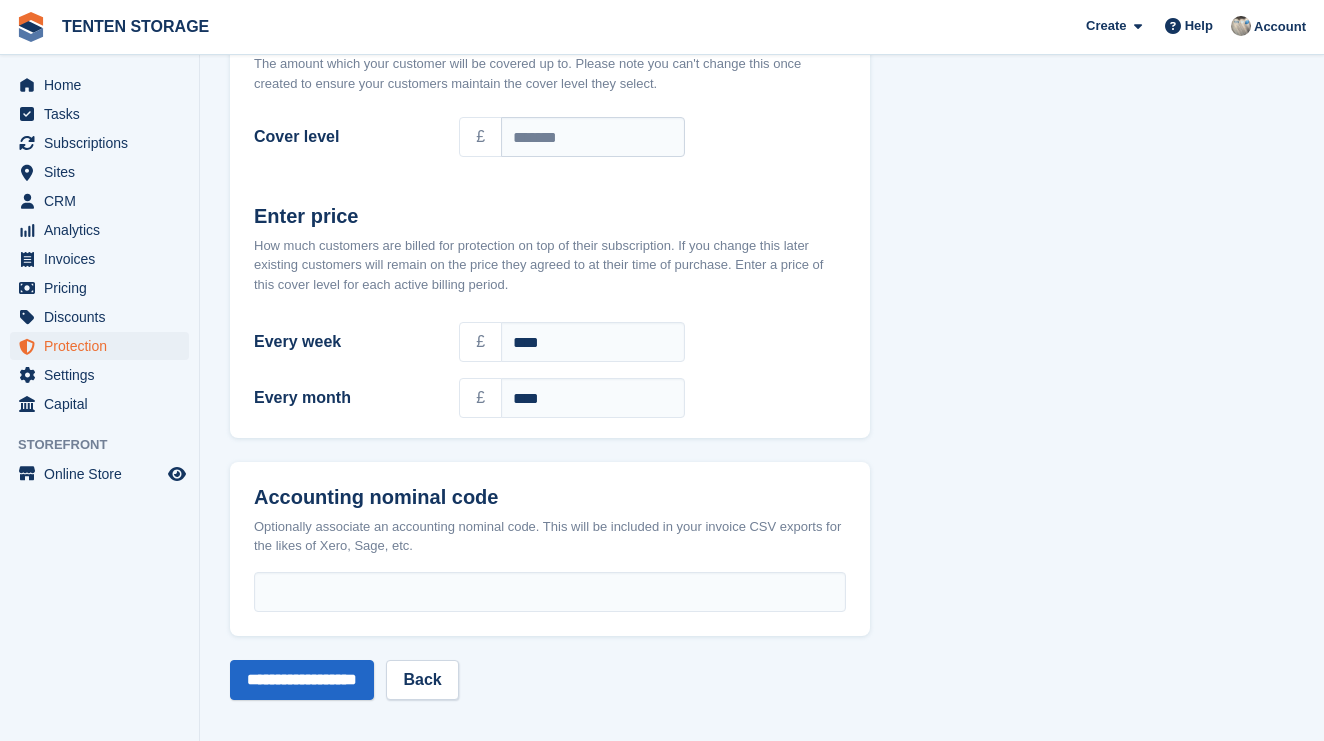scroll, scrollTop: 234, scrollLeft: 0, axis: vertical 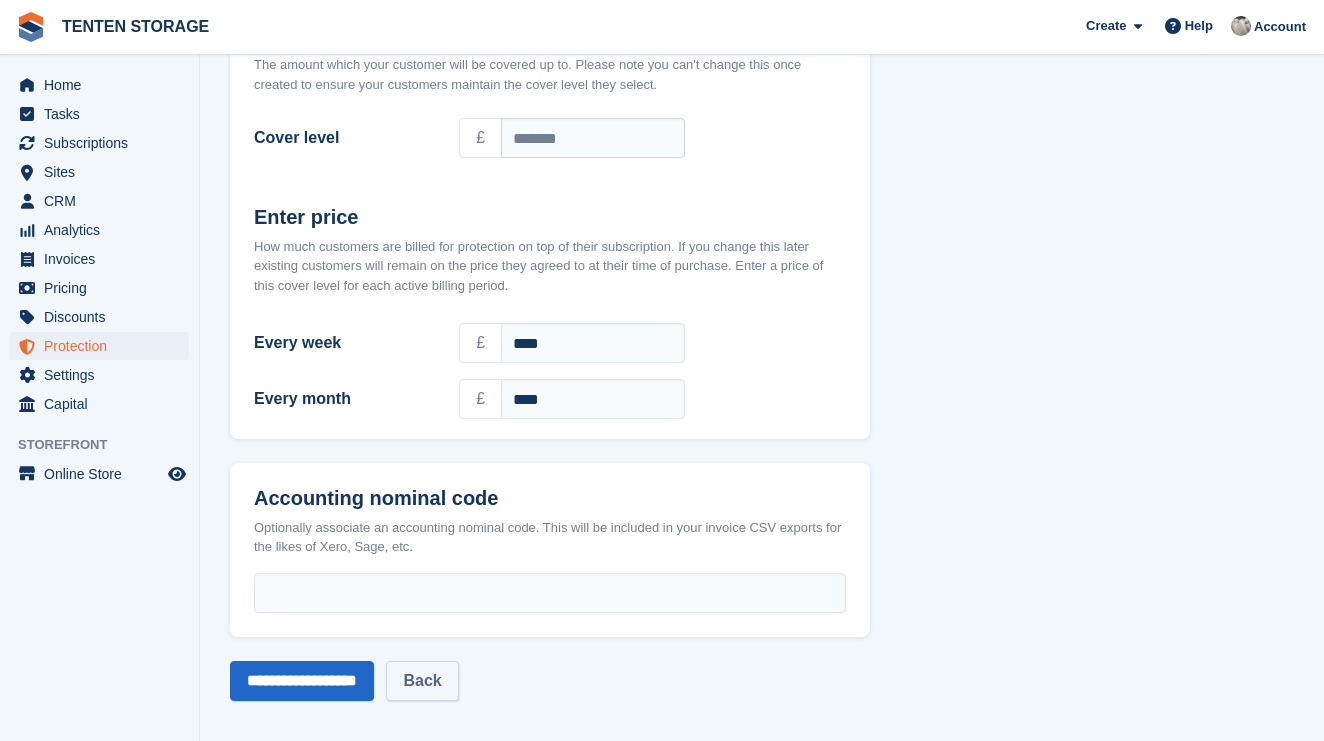 click on "Back" at bounding box center (422, 681) 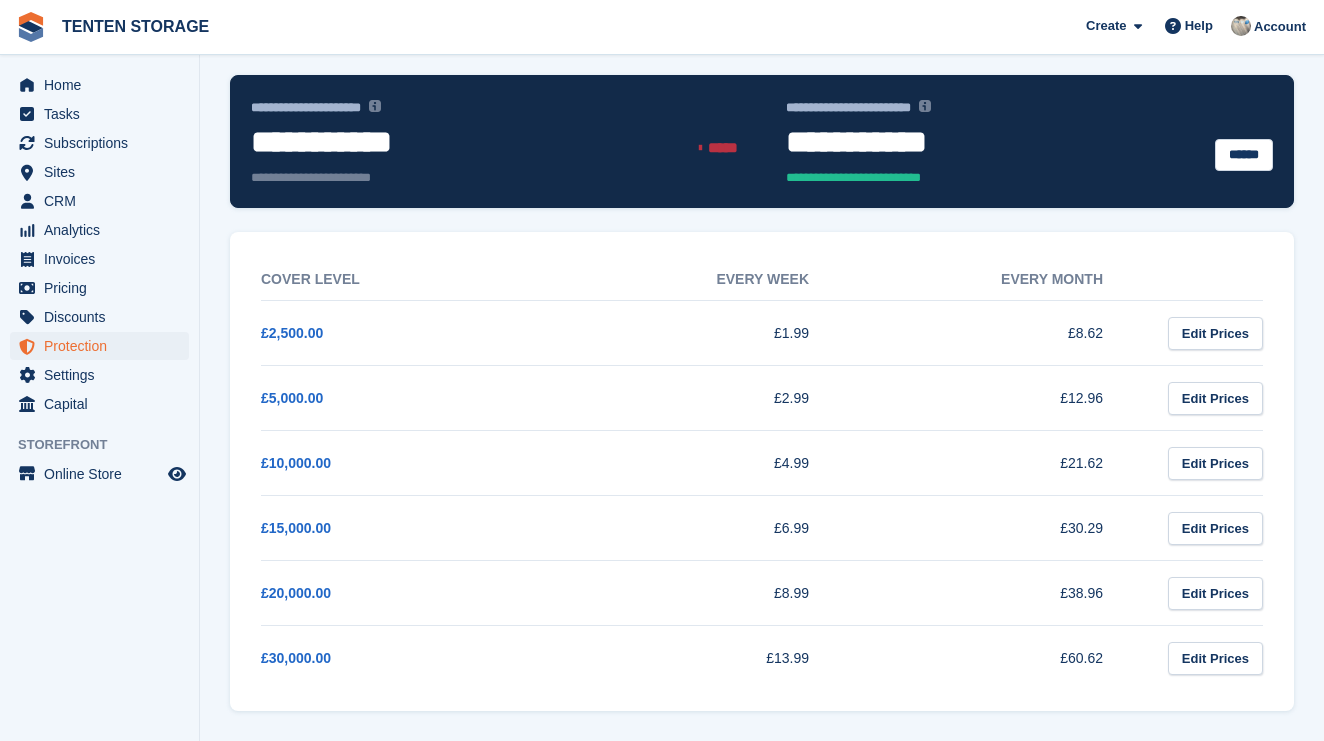 scroll, scrollTop: 0, scrollLeft: 0, axis: both 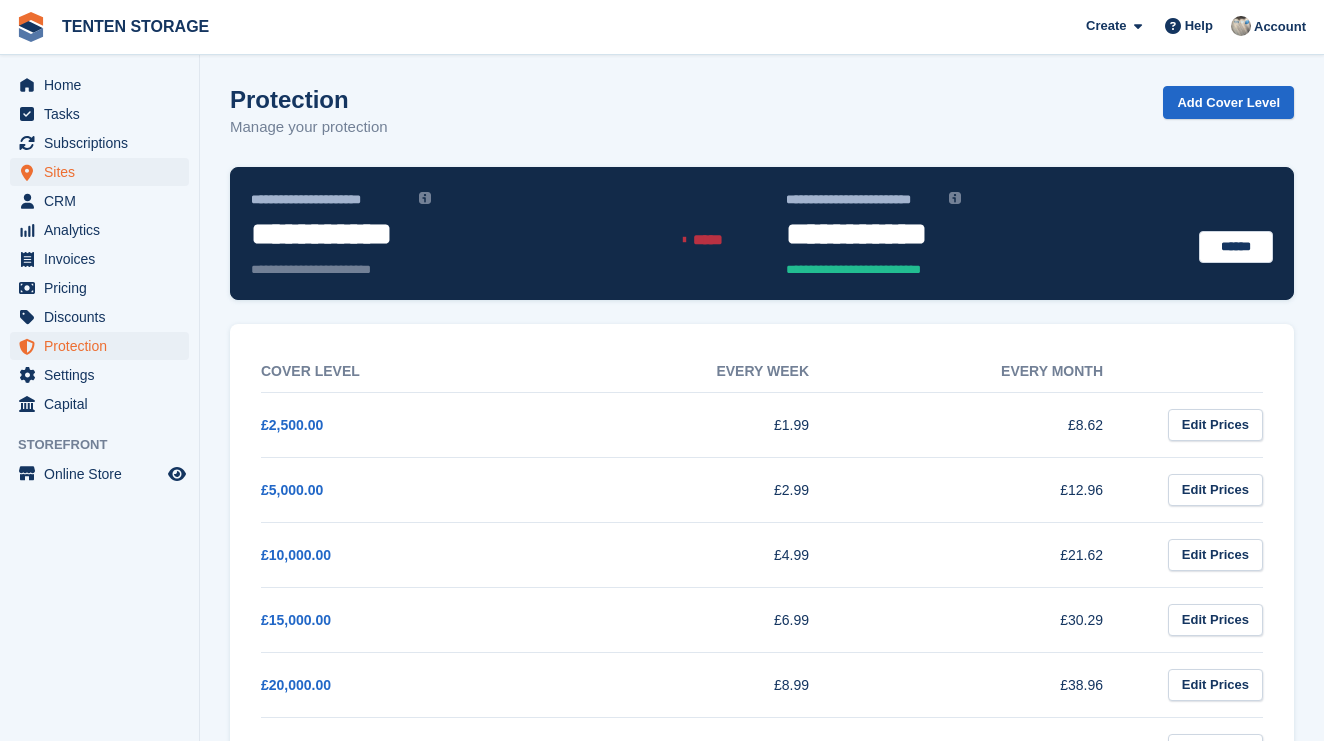 click on "Sites" at bounding box center [104, 172] 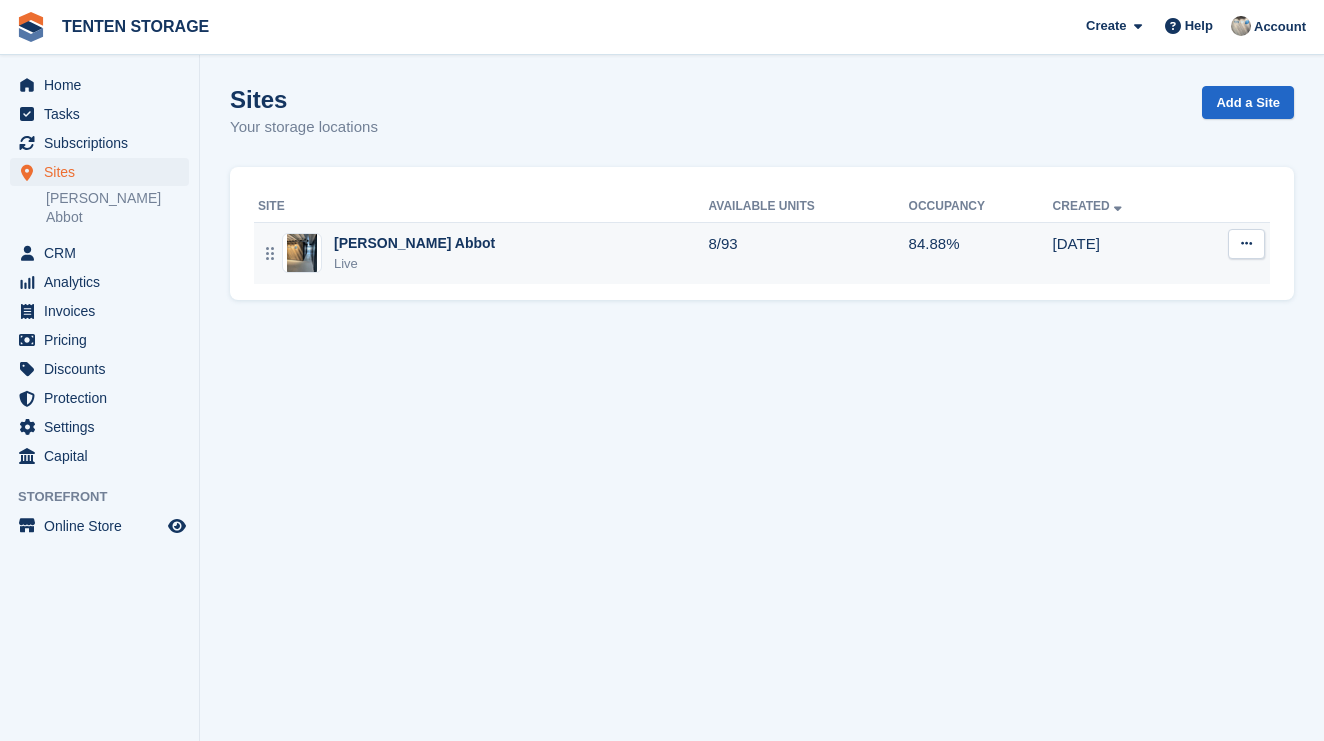 click on "[PERSON_NAME] Abbot" at bounding box center [414, 243] 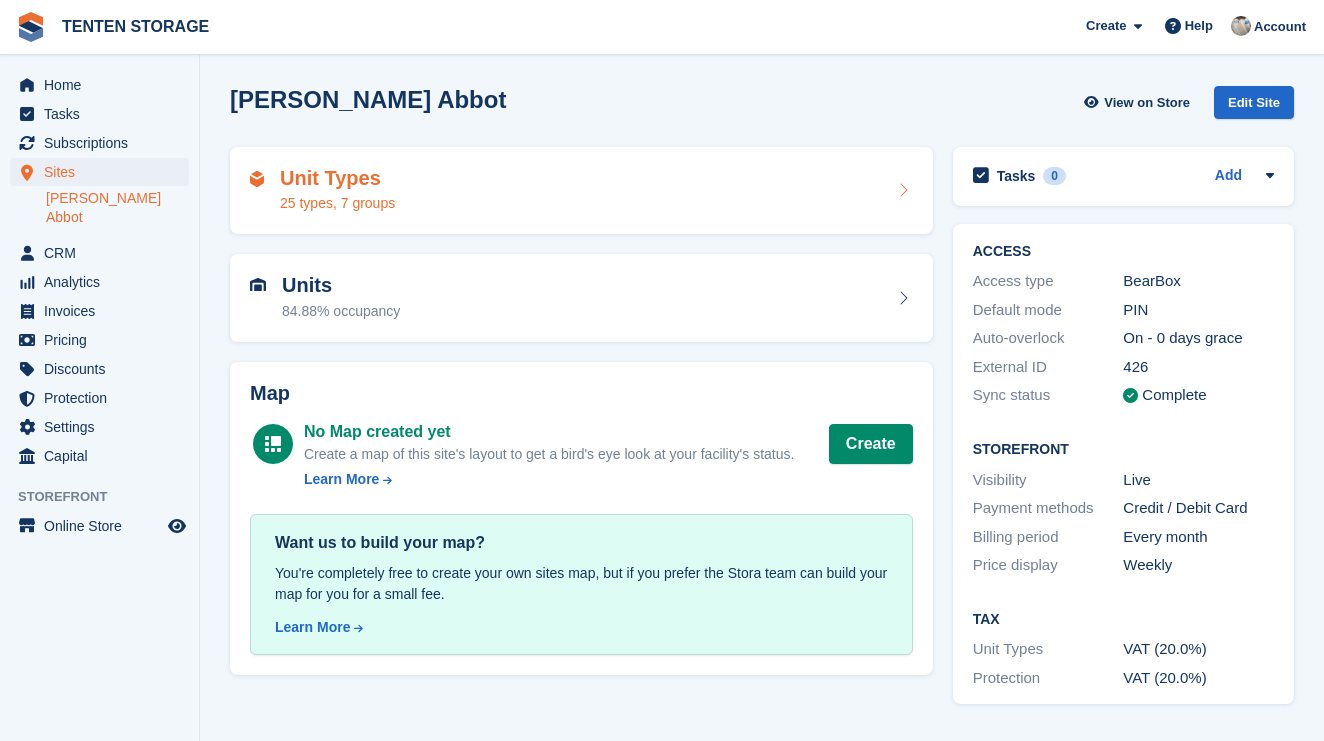 scroll, scrollTop: 0, scrollLeft: 0, axis: both 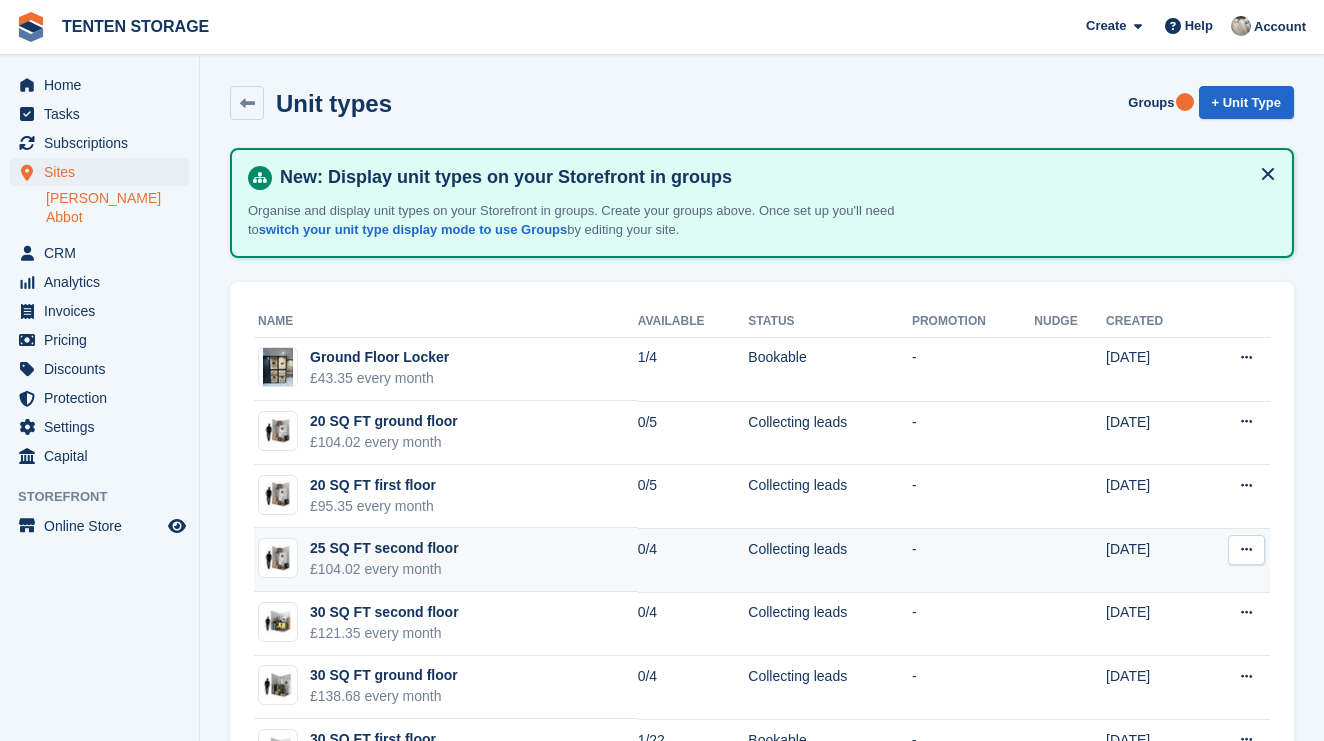 click on "25 SQ FT second floor" at bounding box center [384, 548] 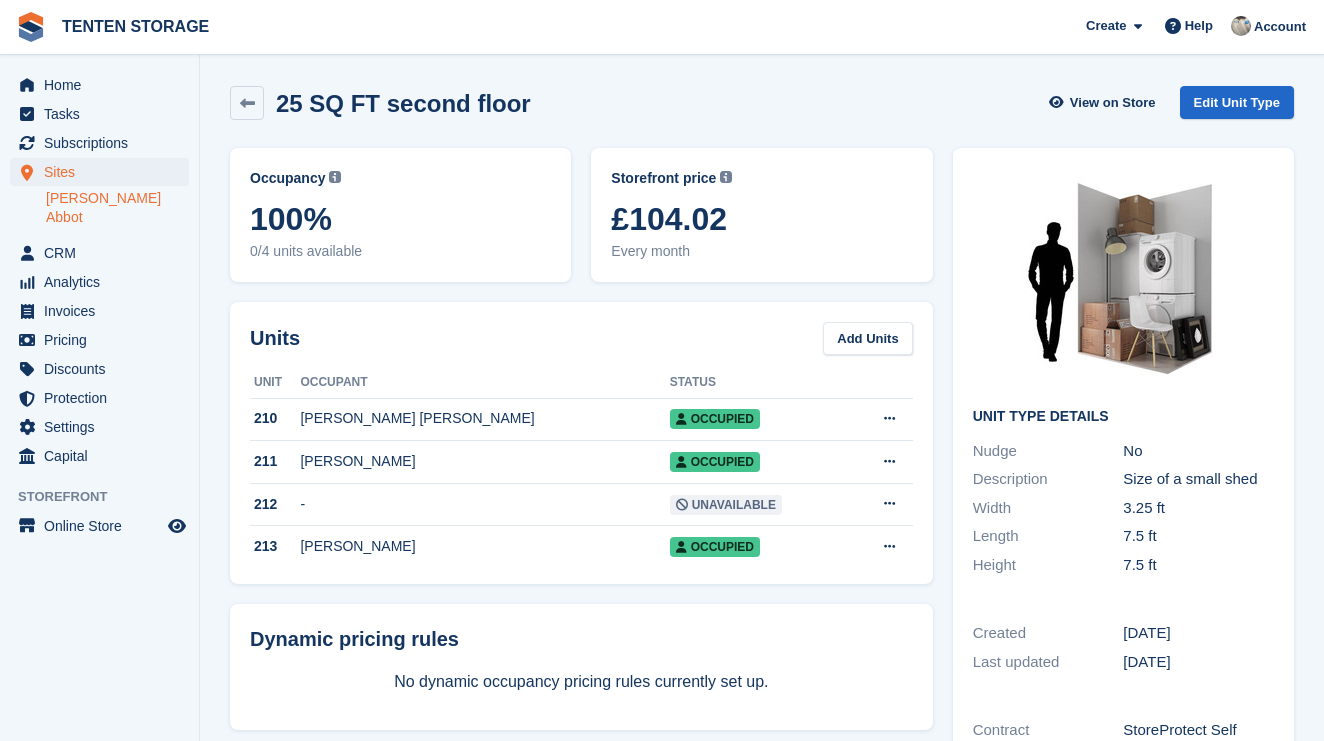 scroll, scrollTop: 0, scrollLeft: 0, axis: both 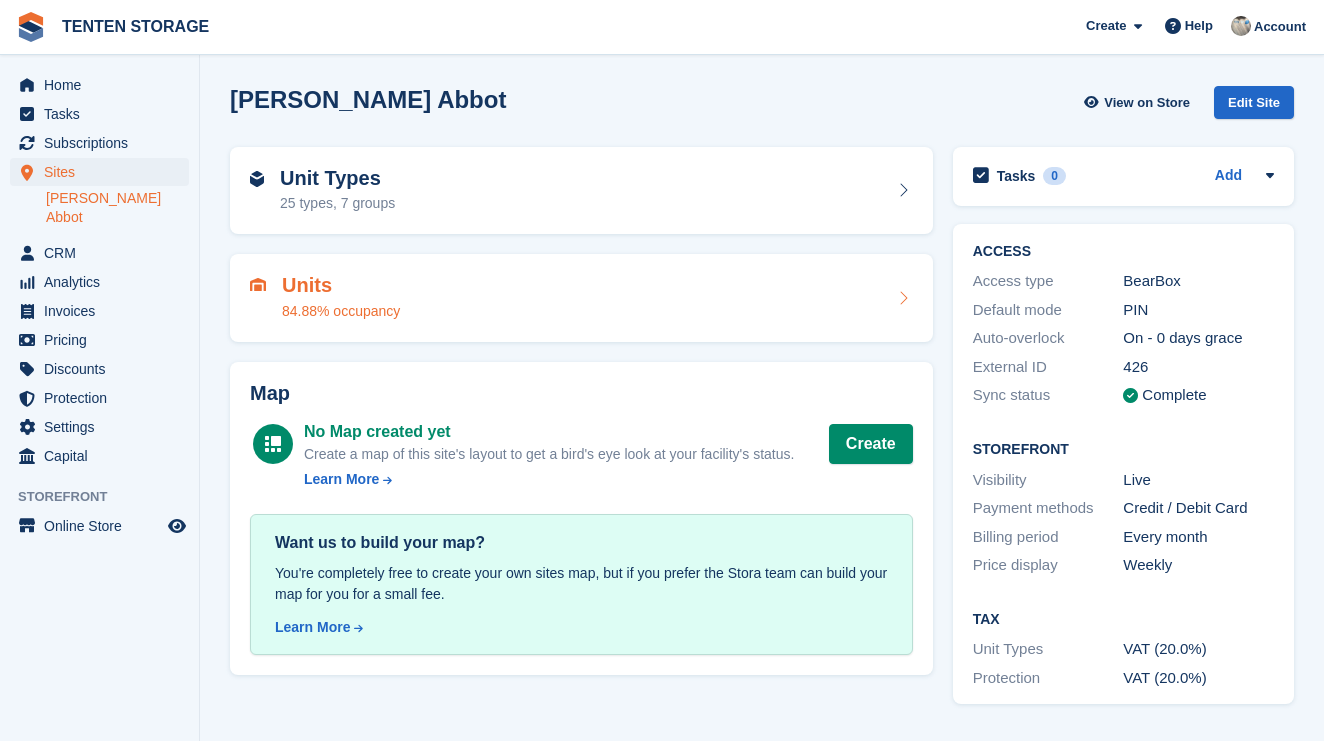 click on "Units
84.88% occupancy" at bounding box center (581, 298) 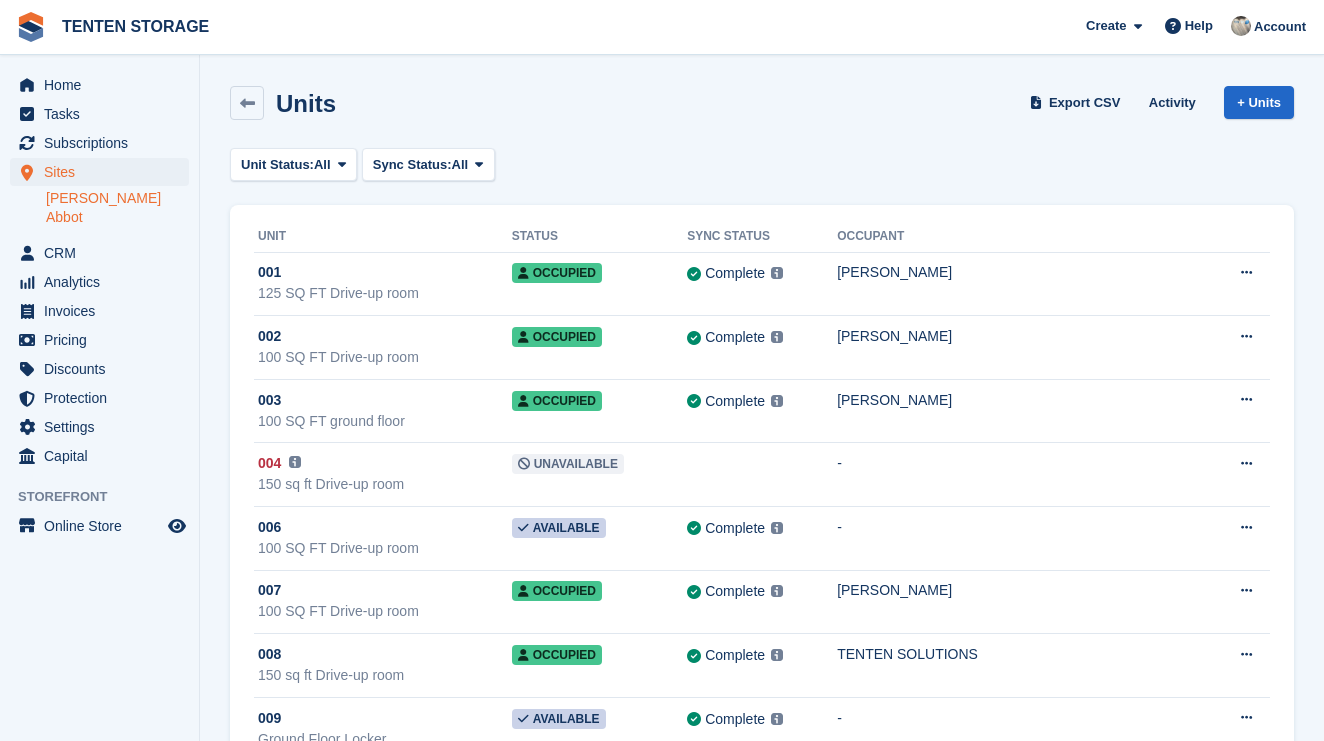 click on "[PERSON_NAME] Abbot" at bounding box center [117, 208] 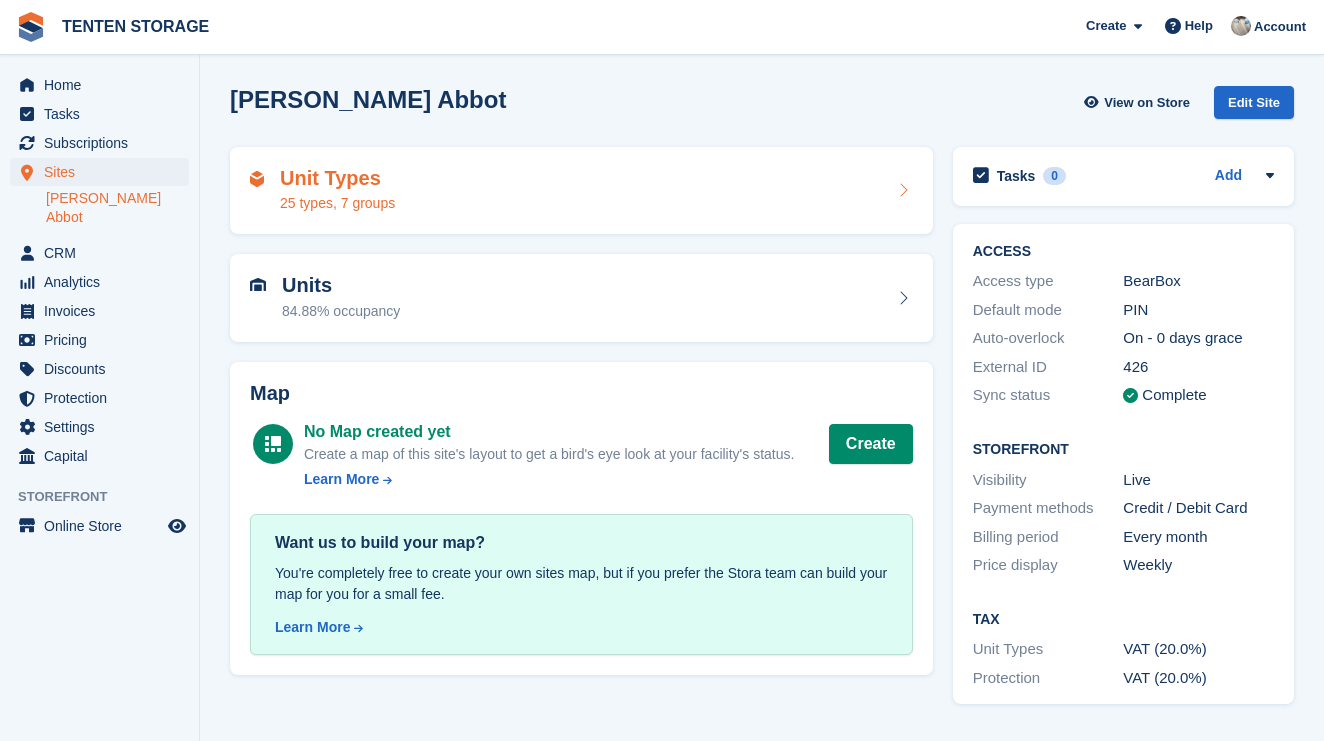 click on "Unit Types
25 types, 7 groups" at bounding box center (581, 191) 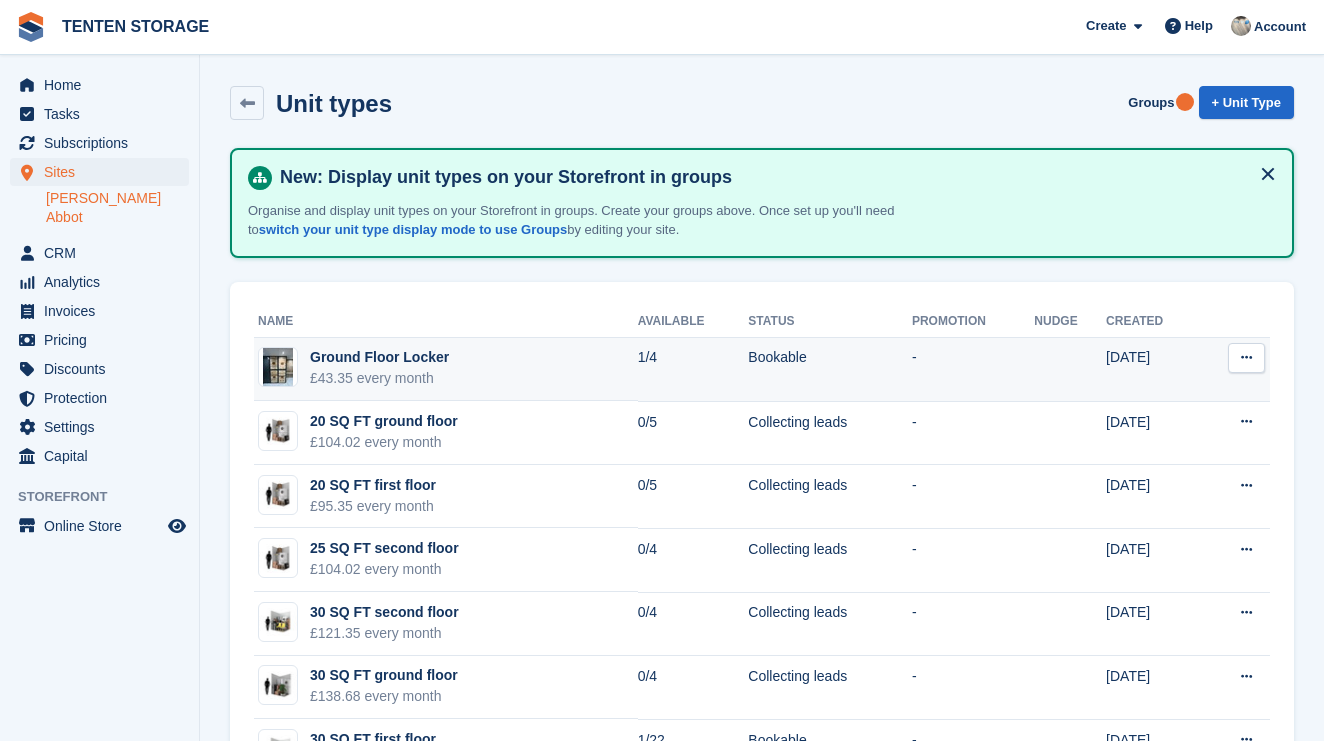 click on "Ground Floor Locker" at bounding box center [379, 357] 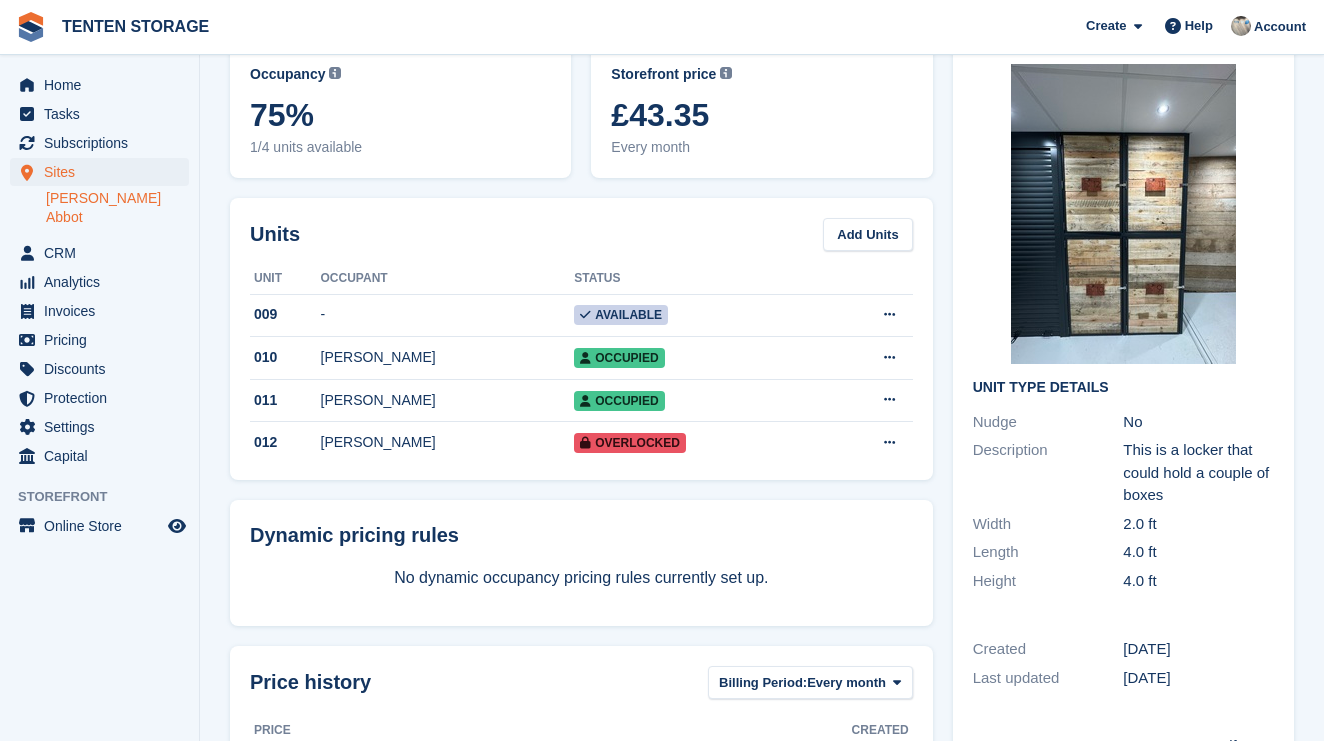 scroll, scrollTop: 105, scrollLeft: 0, axis: vertical 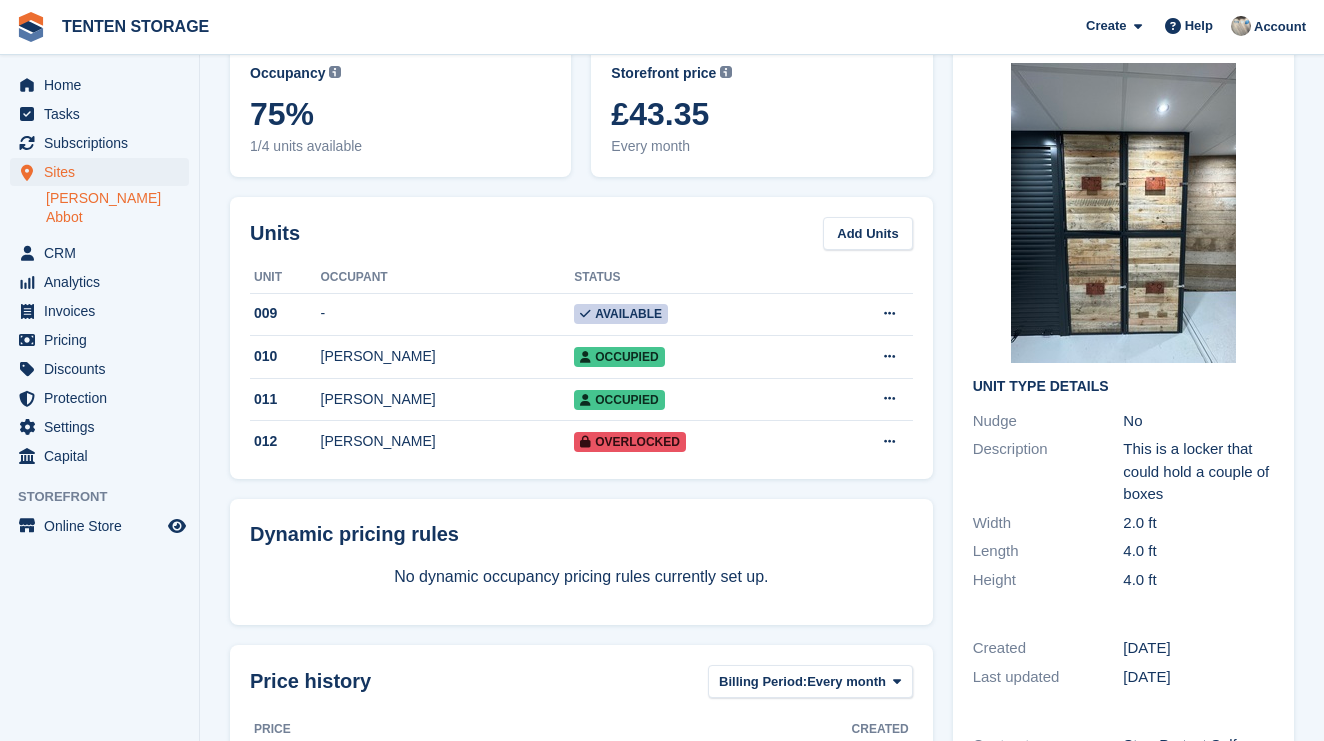 click on "[PERSON_NAME] Abbot" at bounding box center [117, 208] 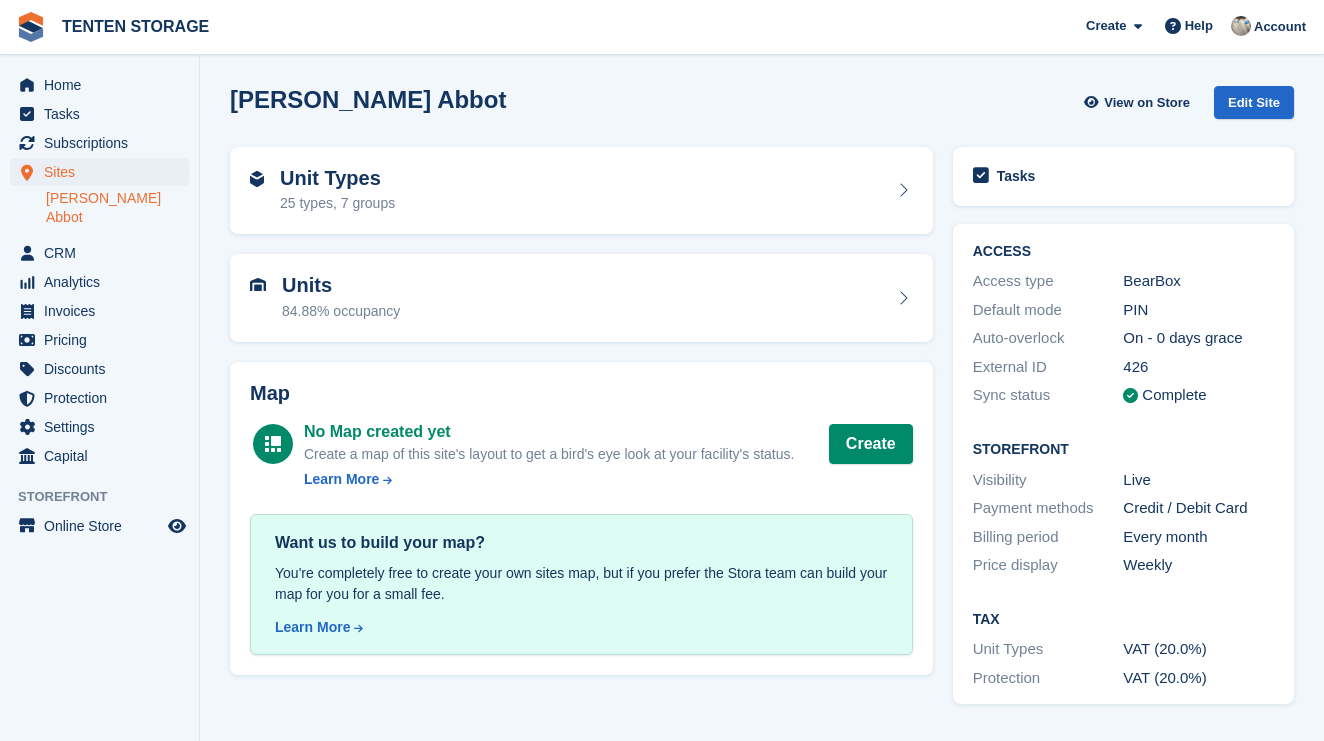 scroll, scrollTop: 0, scrollLeft: 0, axis: both 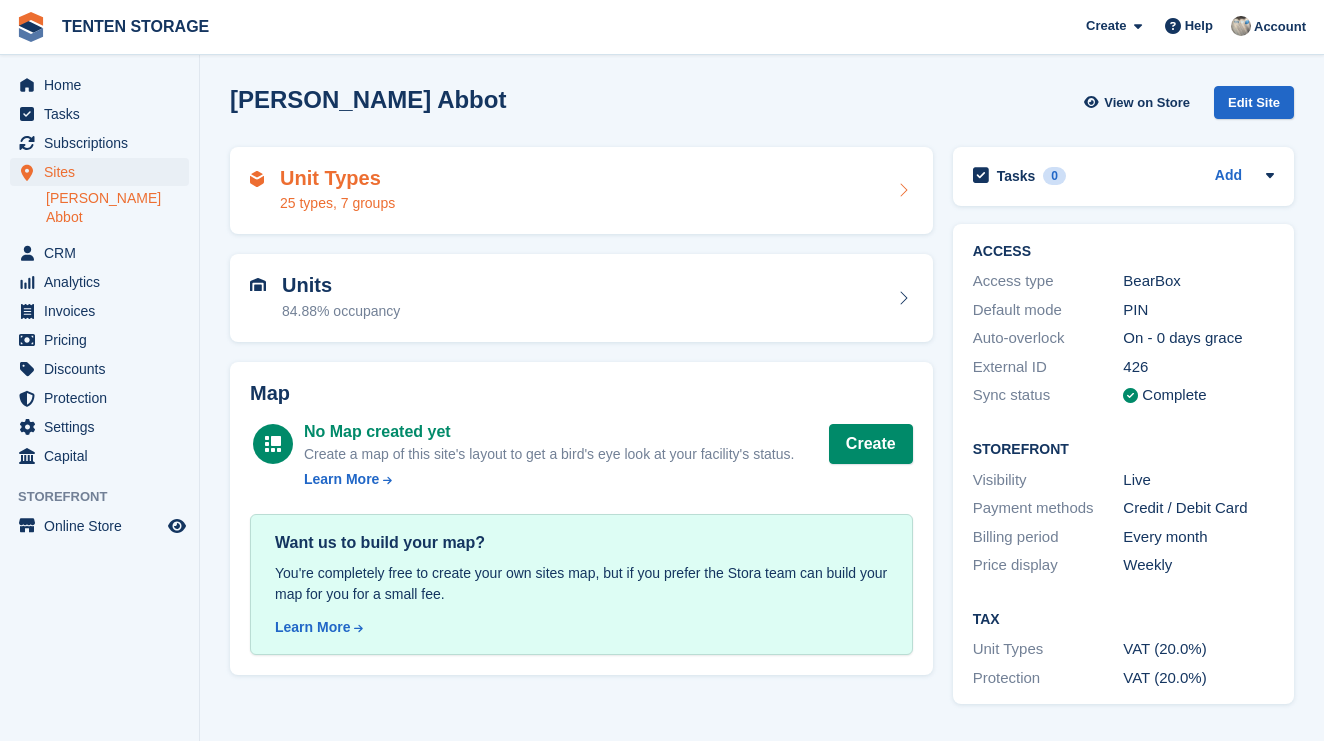 click on "Unit Types" at bounding box center (337, 178) 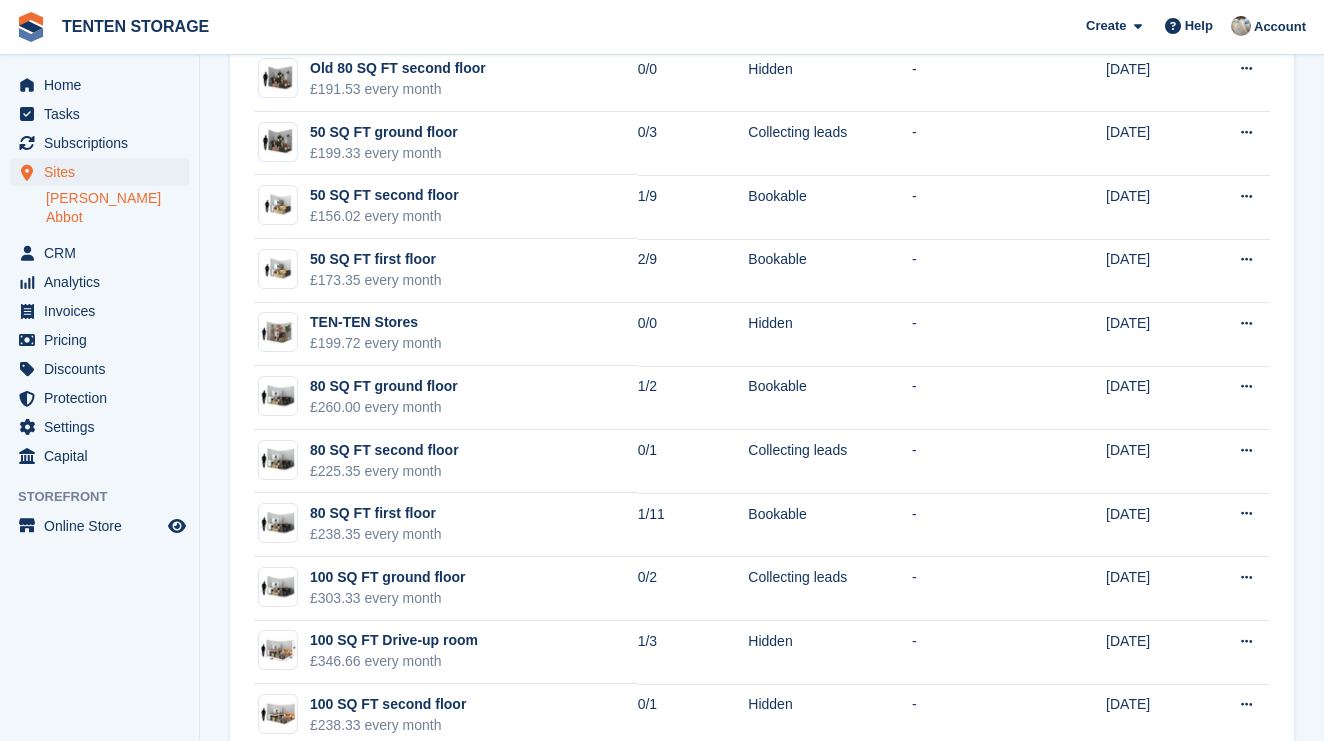 scroll, scrollTop: 991, scrollLeft: 0, axis: vertical 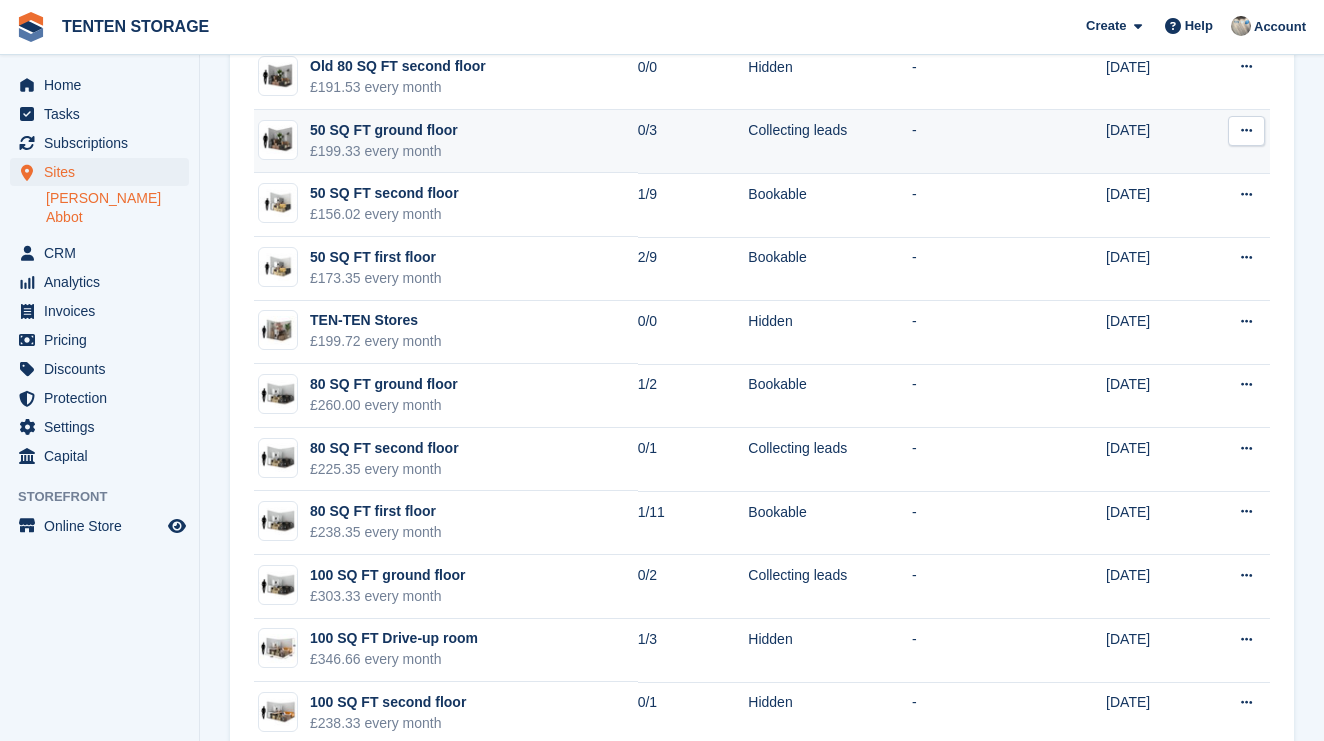 click on "50 SQ FT ground floor" at bounding box center [384, 130] 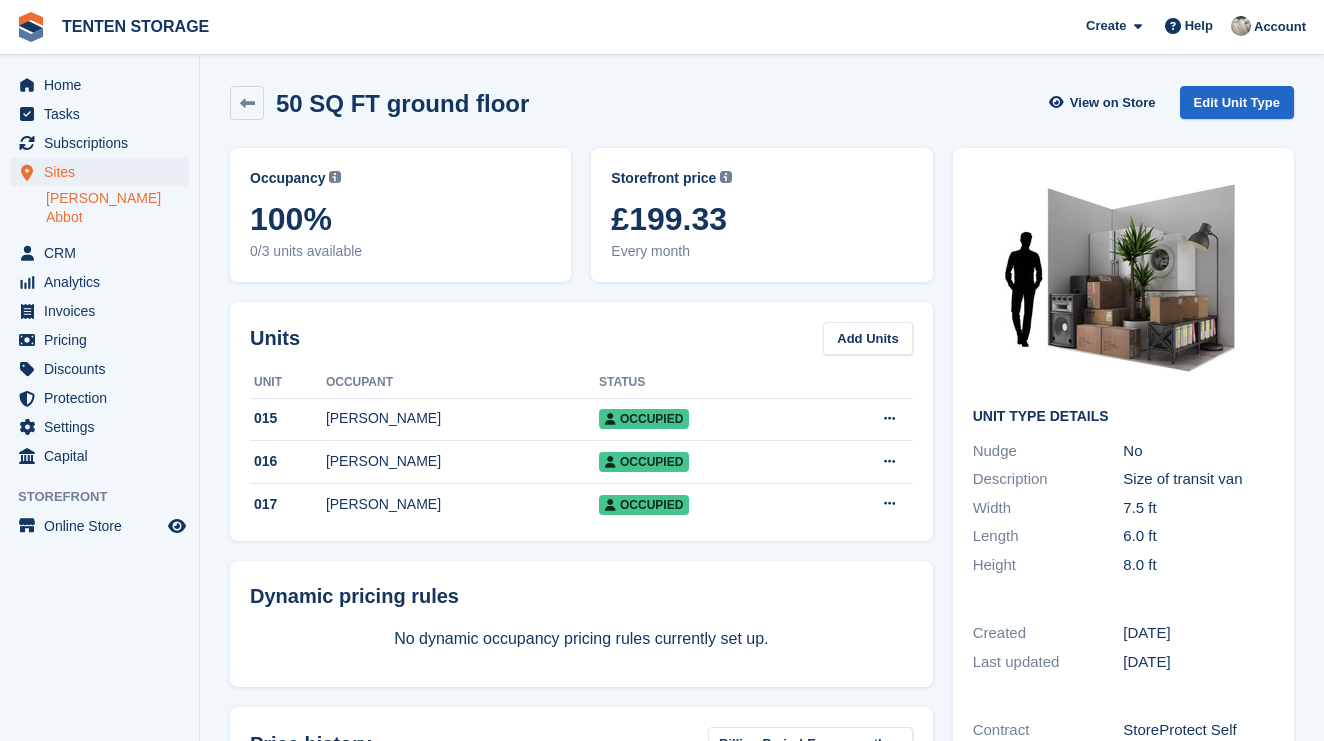 scroll, scrollTop: 0, scrollLeft: 0, axis: both 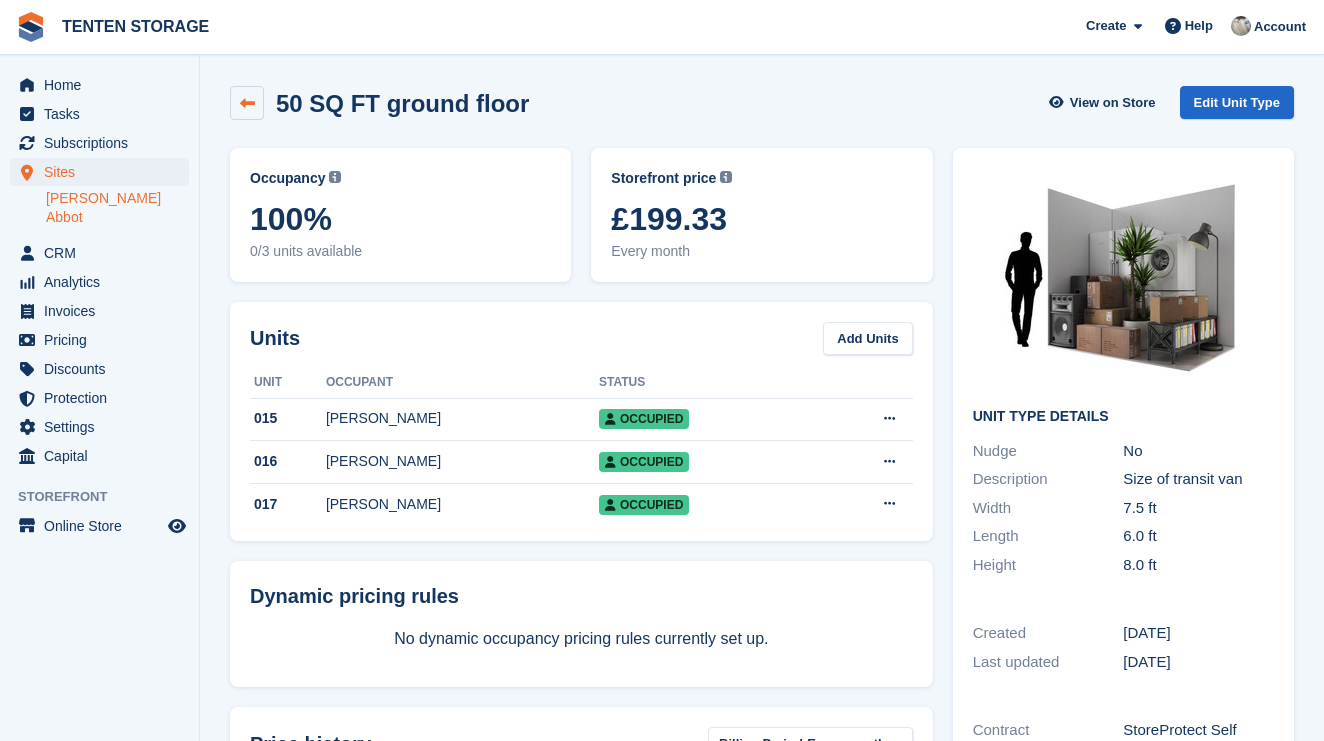 click at bounding box center (247, 103) 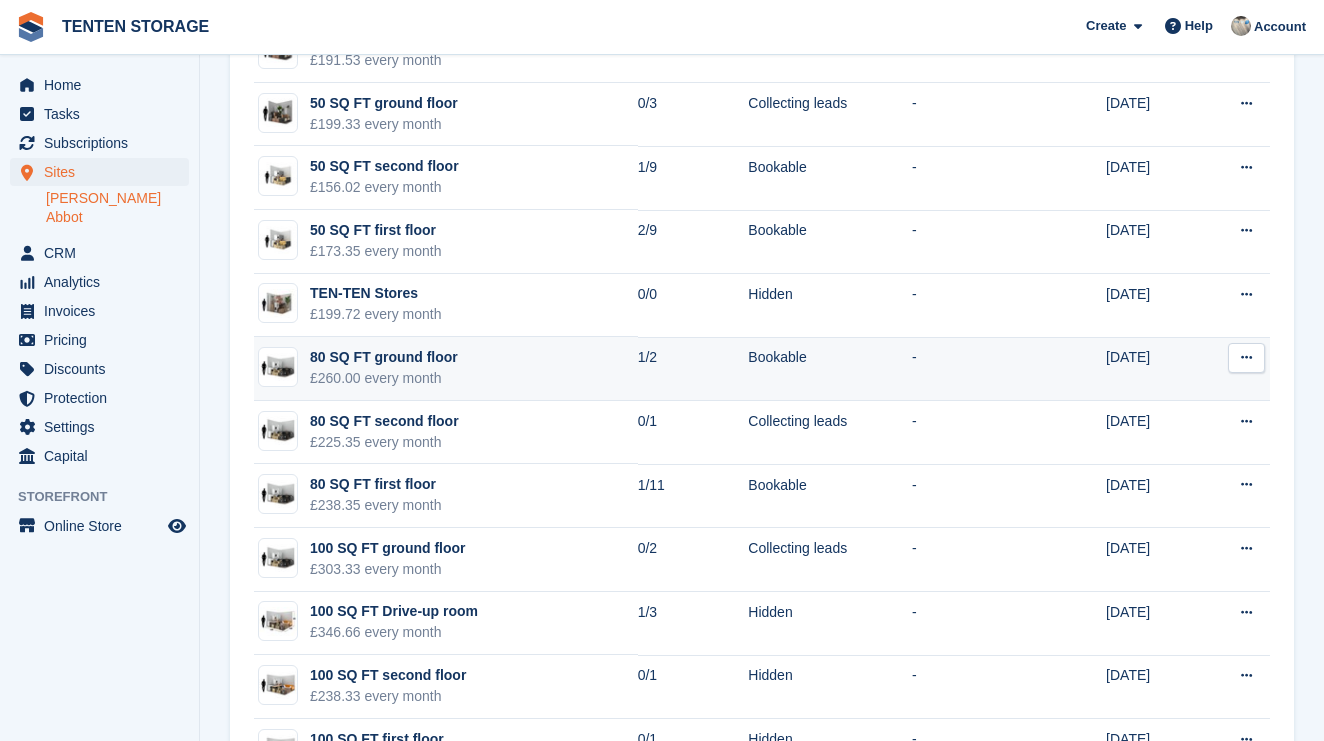 scroll, scrollTop: 1033, scrollLeft: 0, axis: vertical 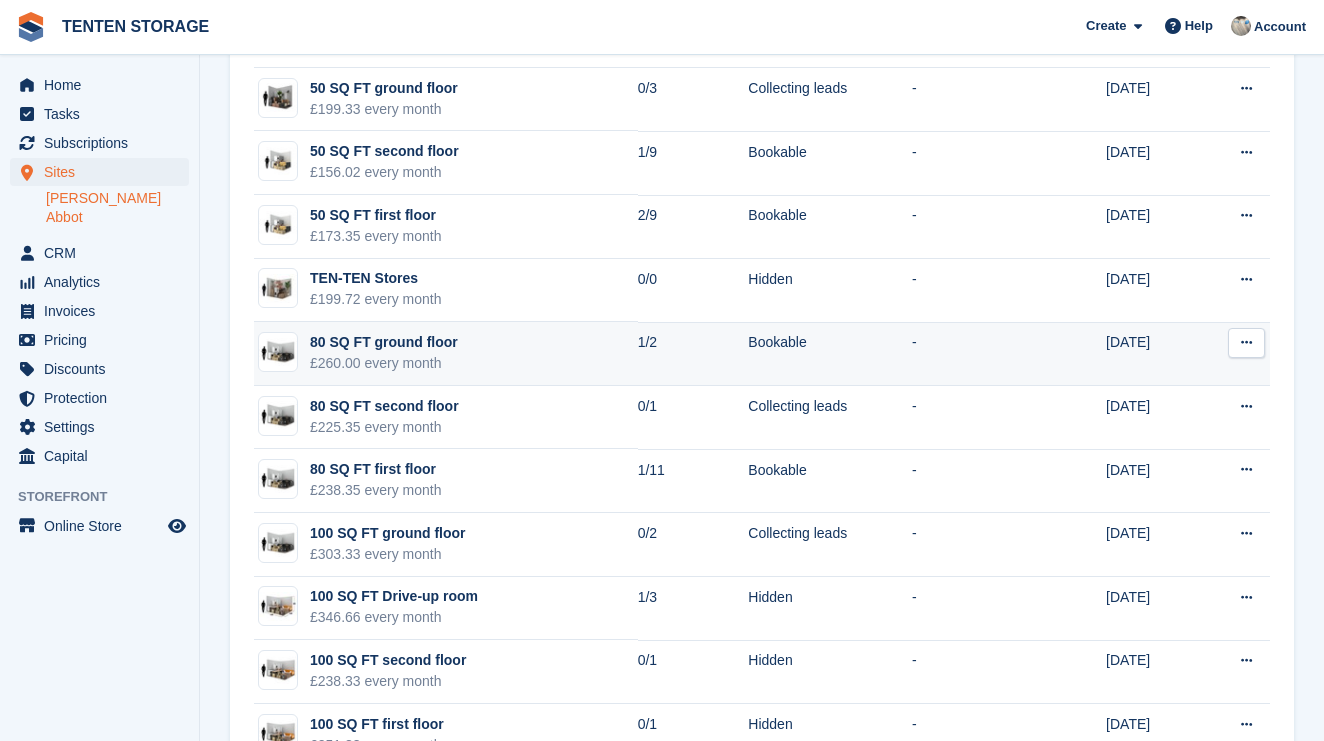 click on "80 SQ FT ground floor" at bounding box center [384, 342] 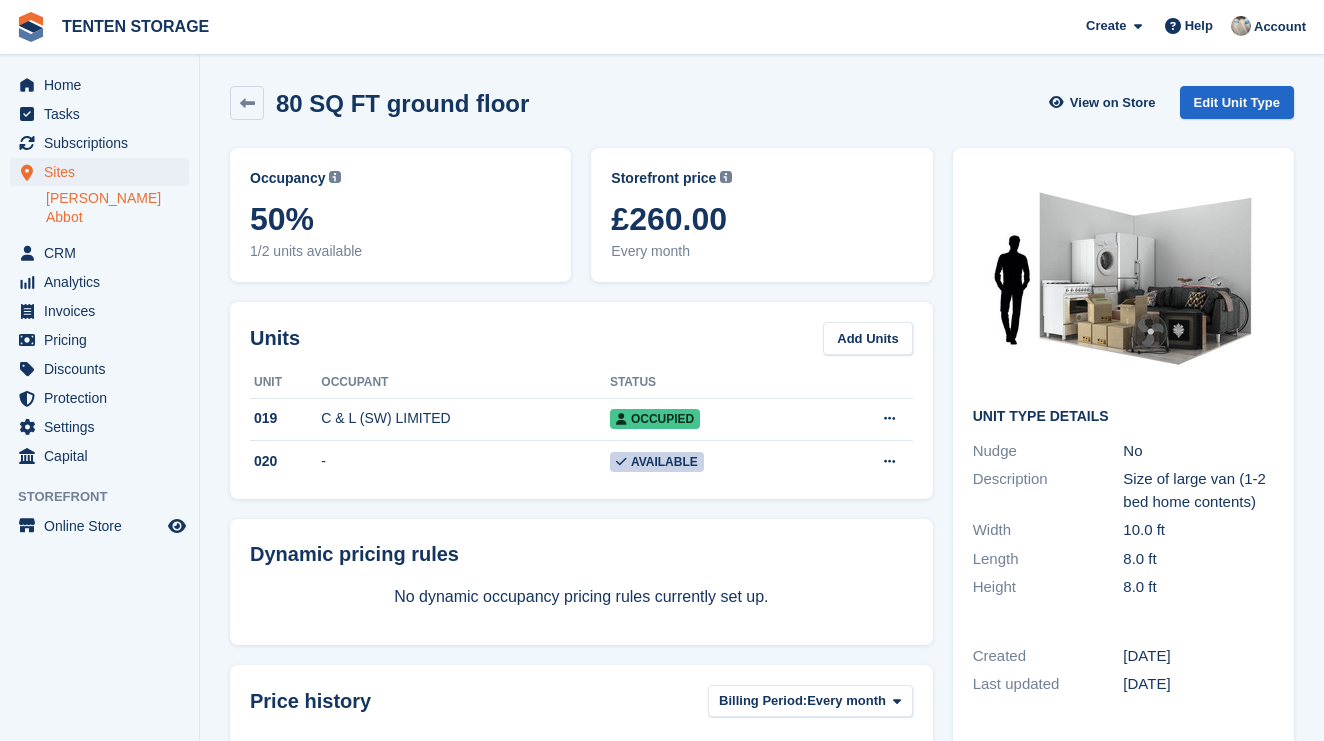 scroll, scrollTop: 0, scrollLeft: 0, axis: both 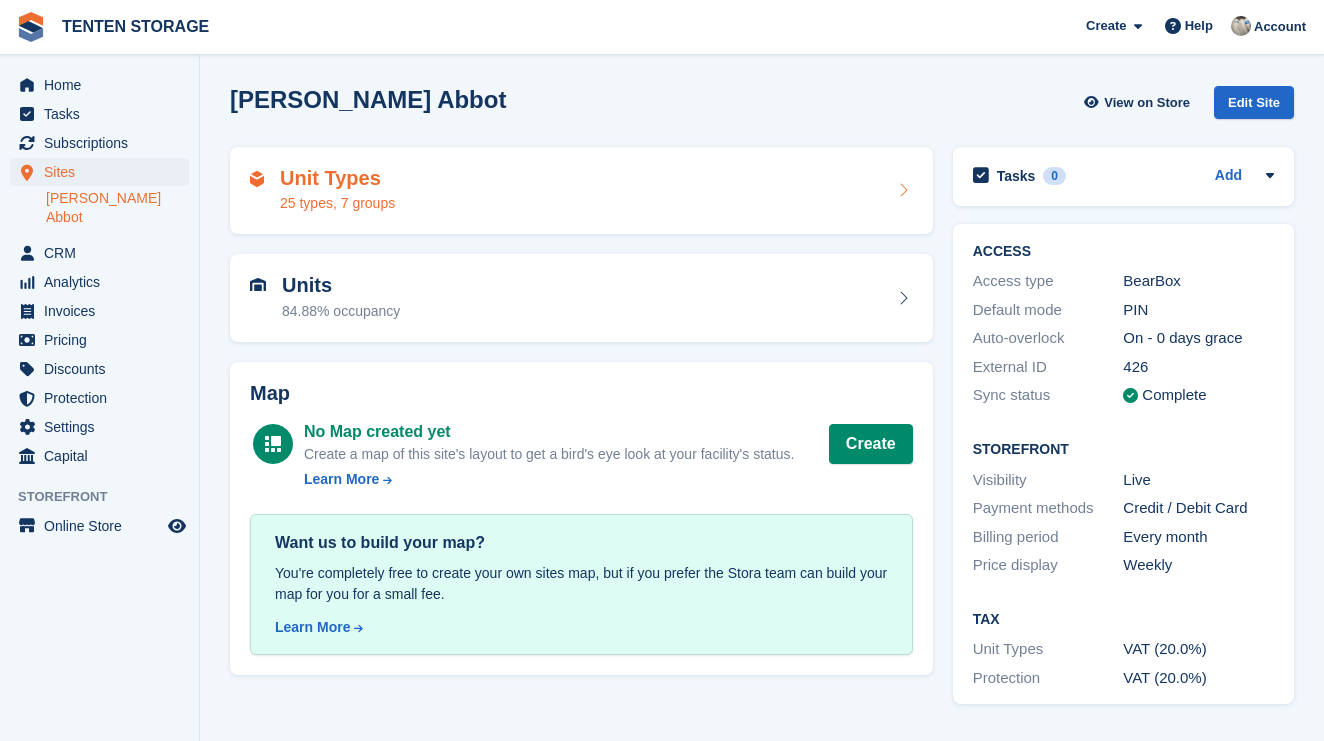click on "Unit Types" at bounding box center [337, 178] 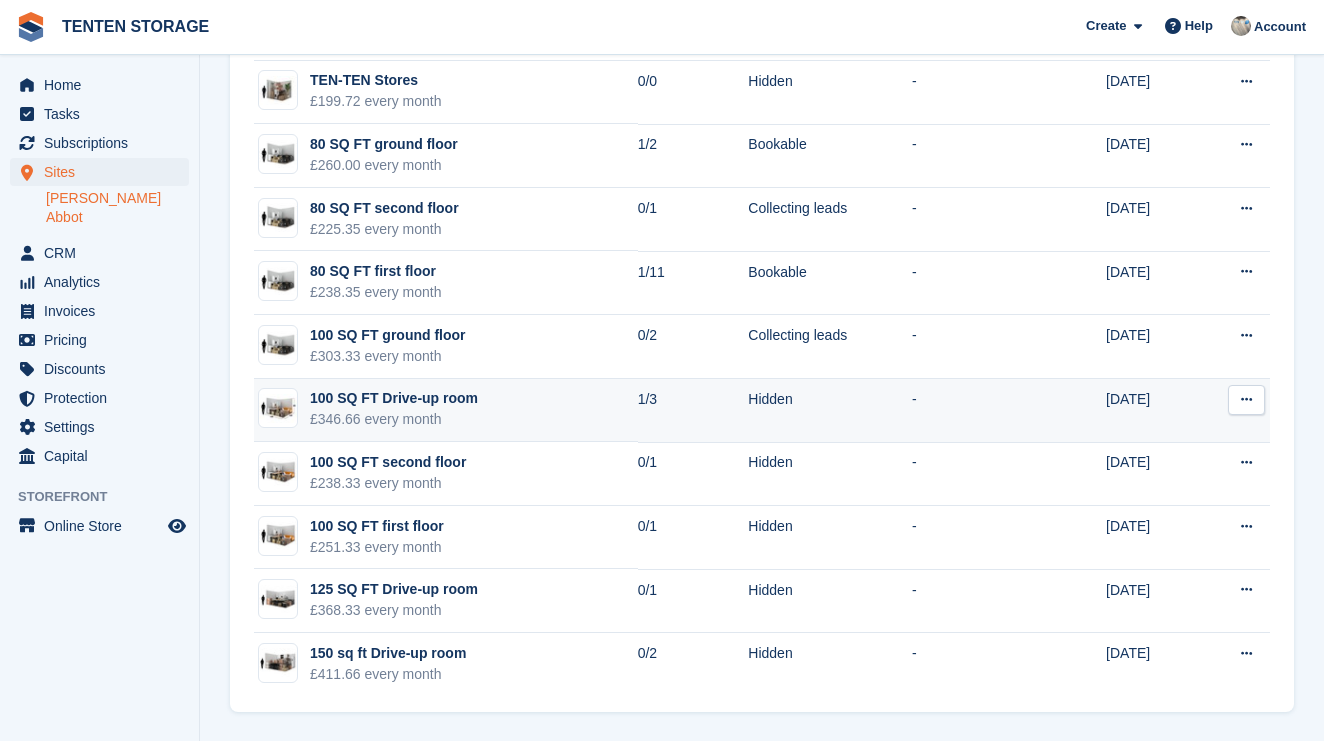 scroll, scrollTop: 1230, scrollLeft: 0, axis: vertical 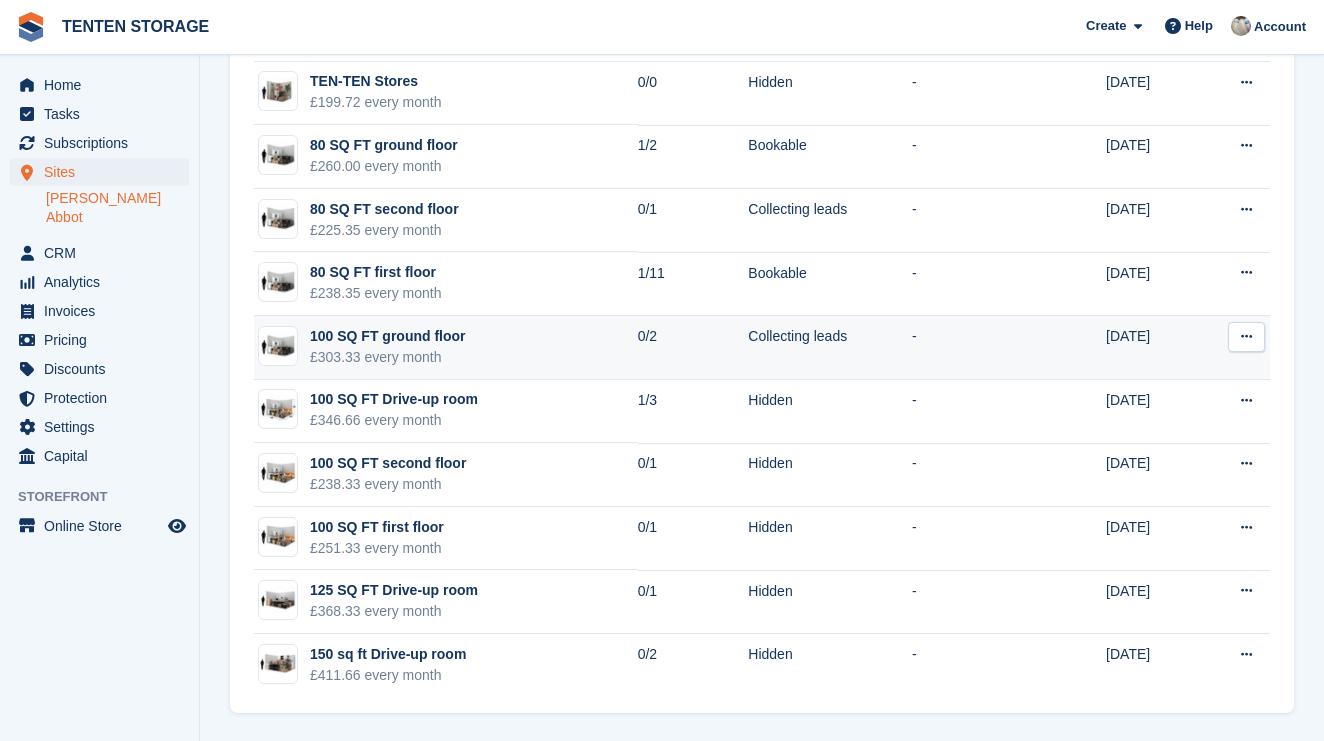 click on "100 SQ FT ground floor" at bounding box center (388, 336) 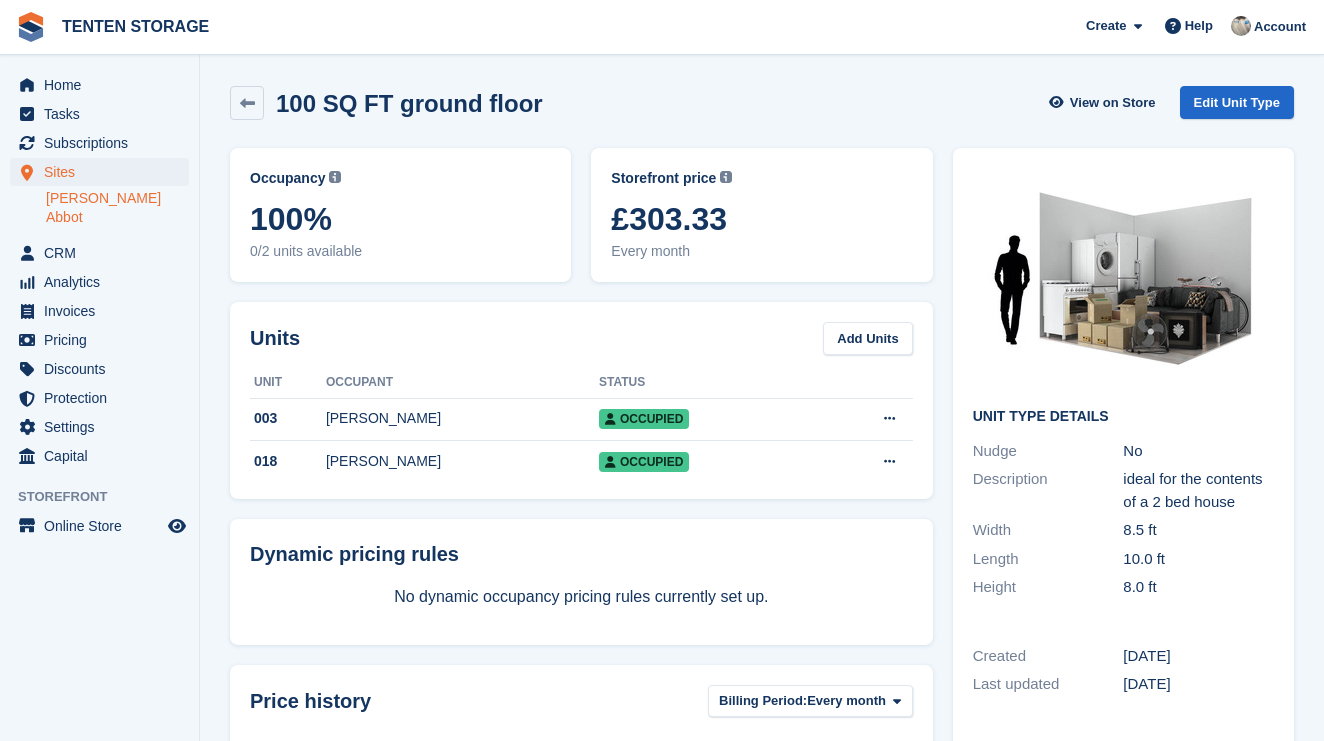 scroll, scrollTop: 0, scrollLeft: 0, axis: both 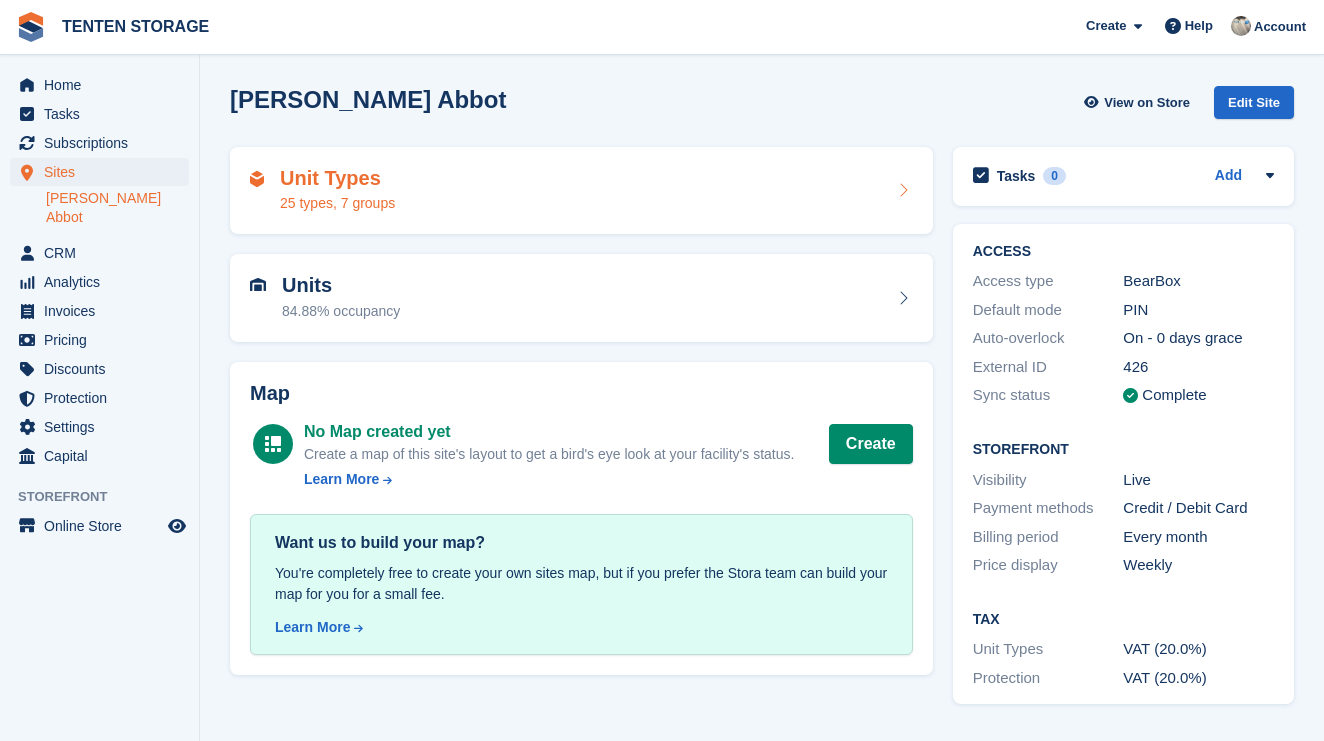 click on "Unit Types" at bounding box center (337, 178) 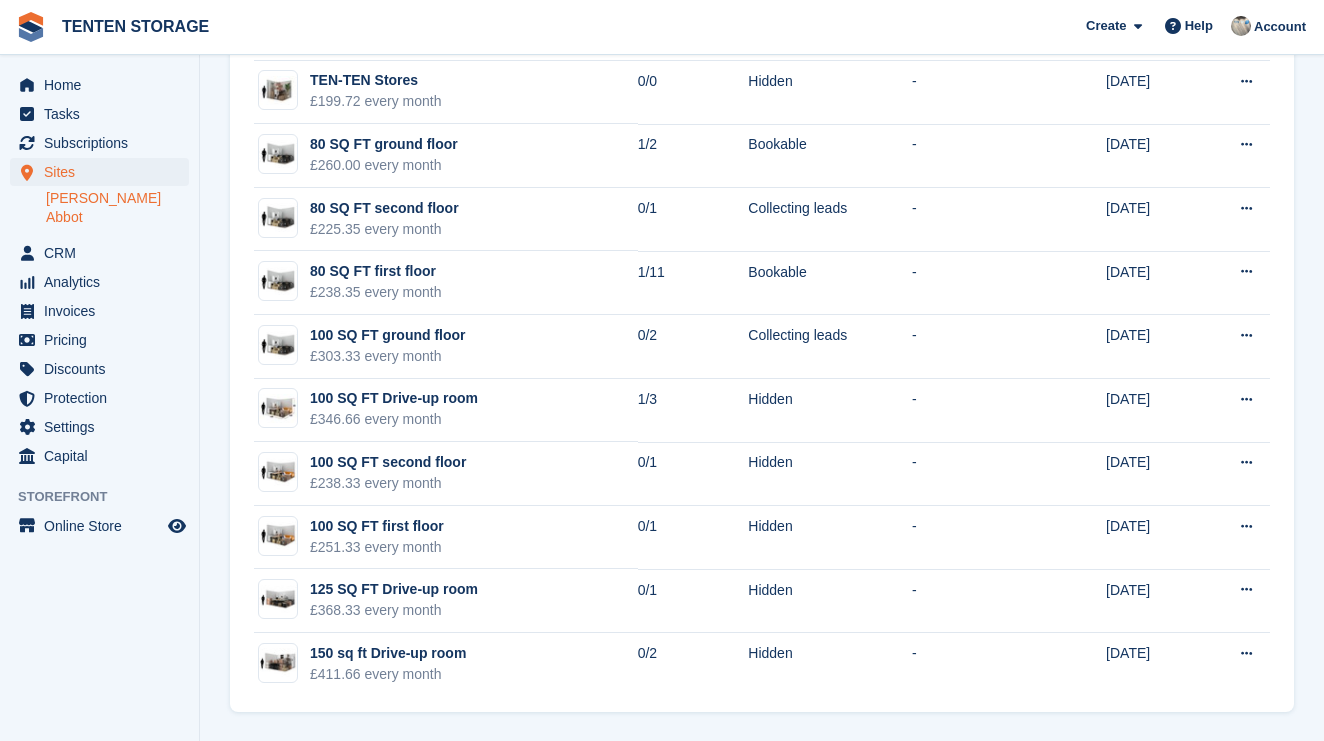 scroll, scrollTop: 1230, scrollLeft: 0, axis: vertical 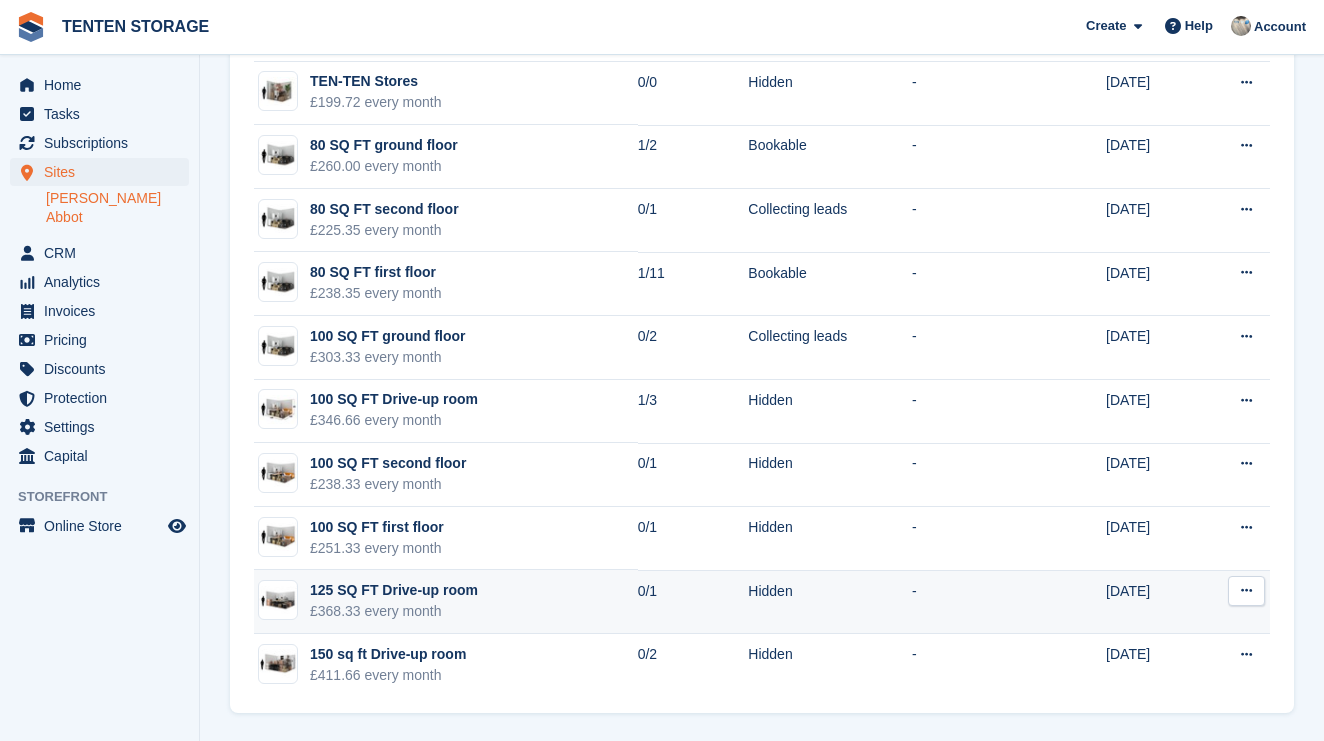 click on "125 SQ FT Drive-up room" at bounding box center (394, 590) 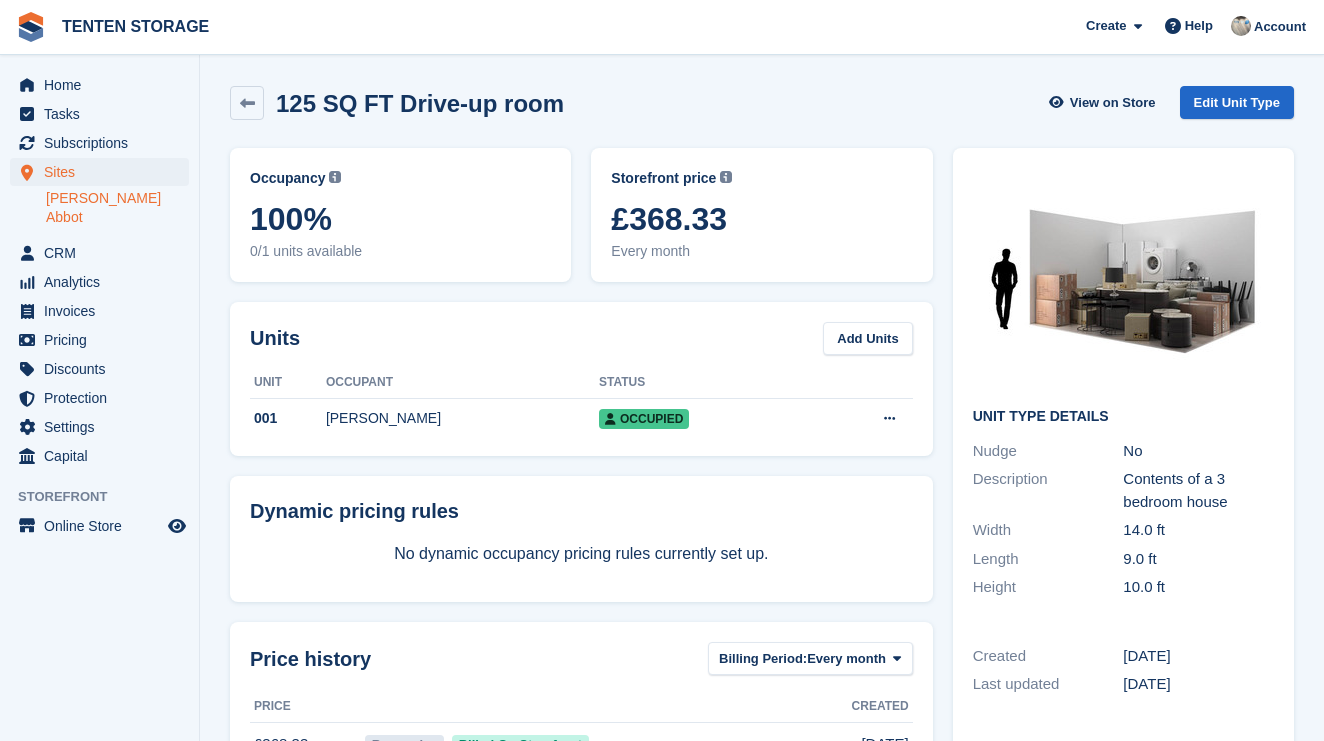 scroll, scrollTop: 0, scrollLeft: 0, axis: both 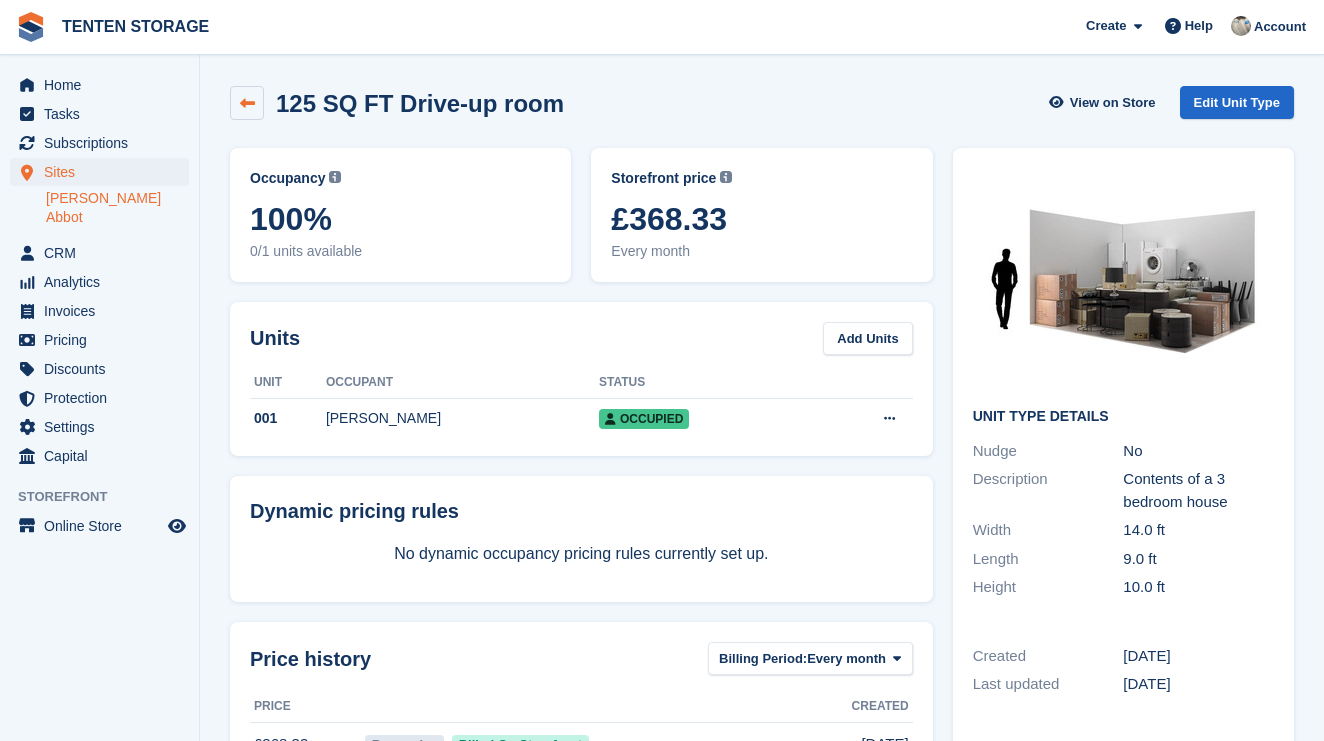 click at bounding box center [247, 103] 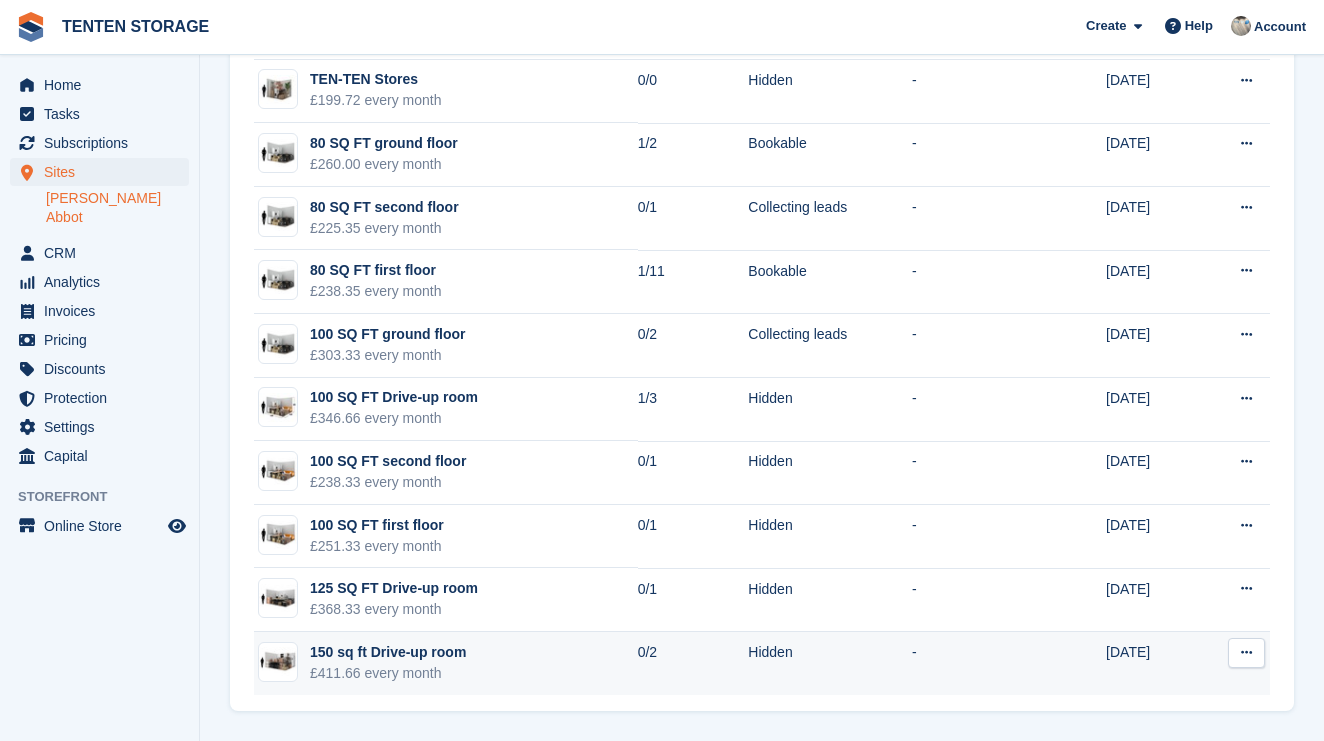 scroll, scrollTop: 1230, scrollLeft: 0, axis: vertical 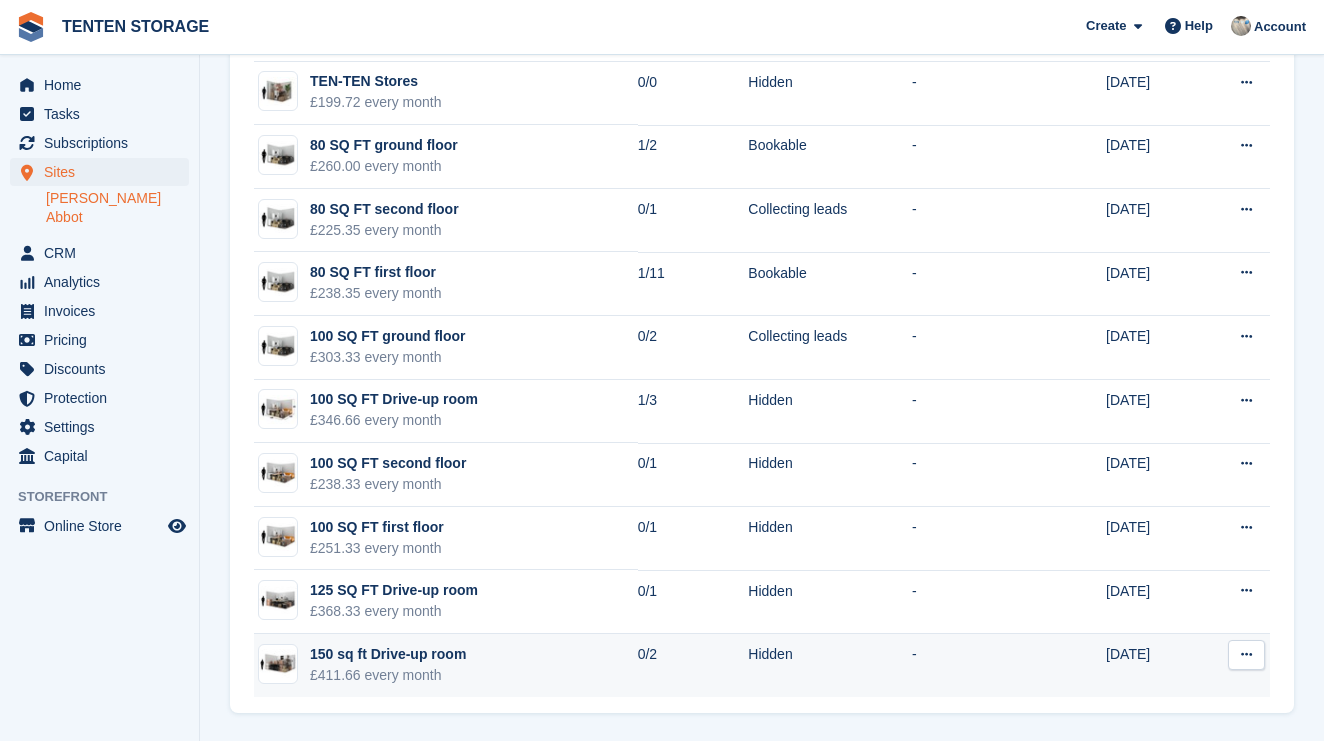click on "150 sq ft Drive-up room" at bounding box center (388, 654) 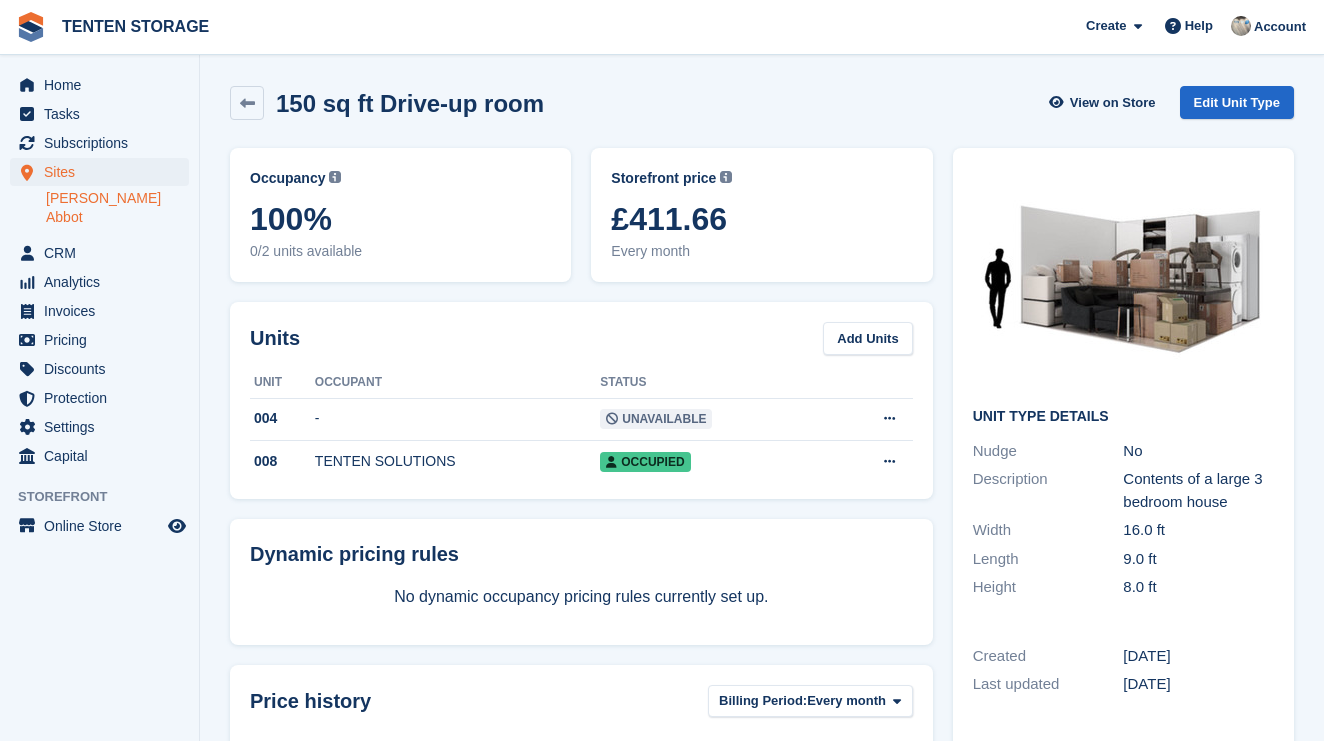 scroll, scrollTop: 0, scrollLeft: 0, axis: both 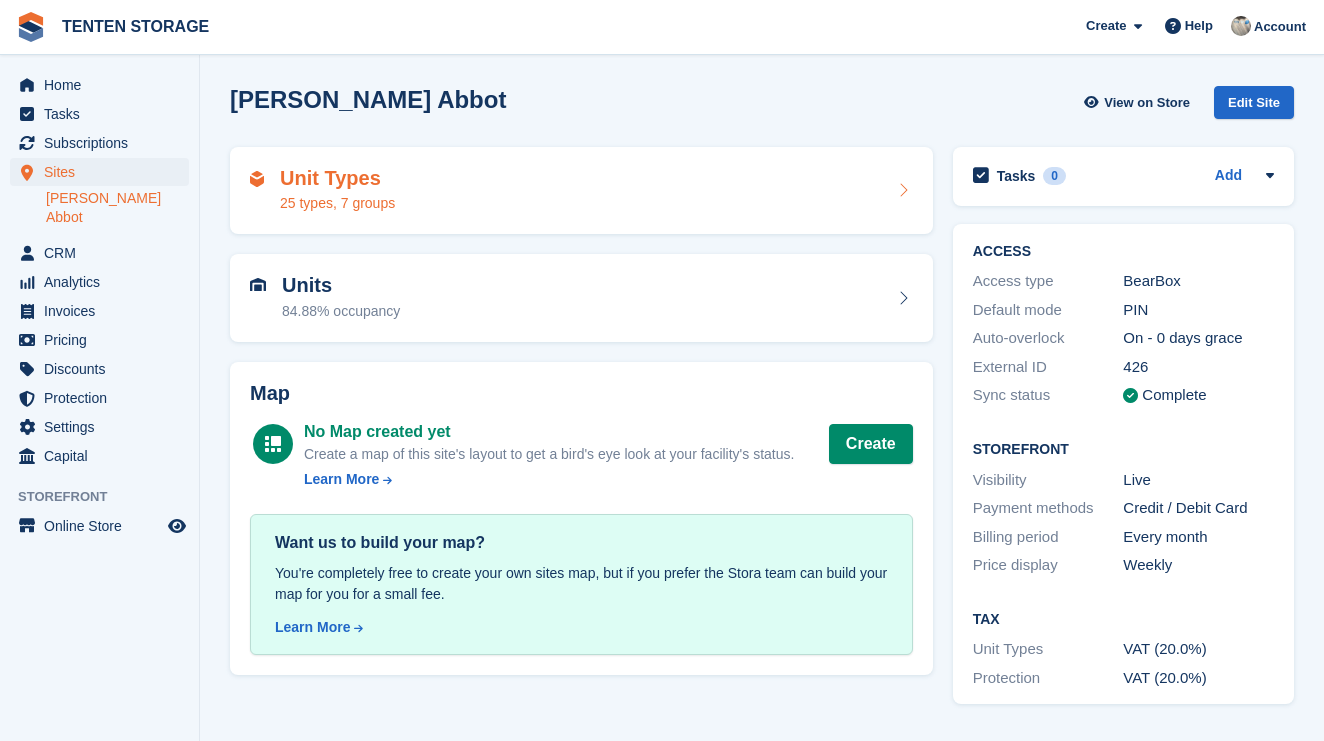 click on "Unit Types" at bounding box center [337, 178] 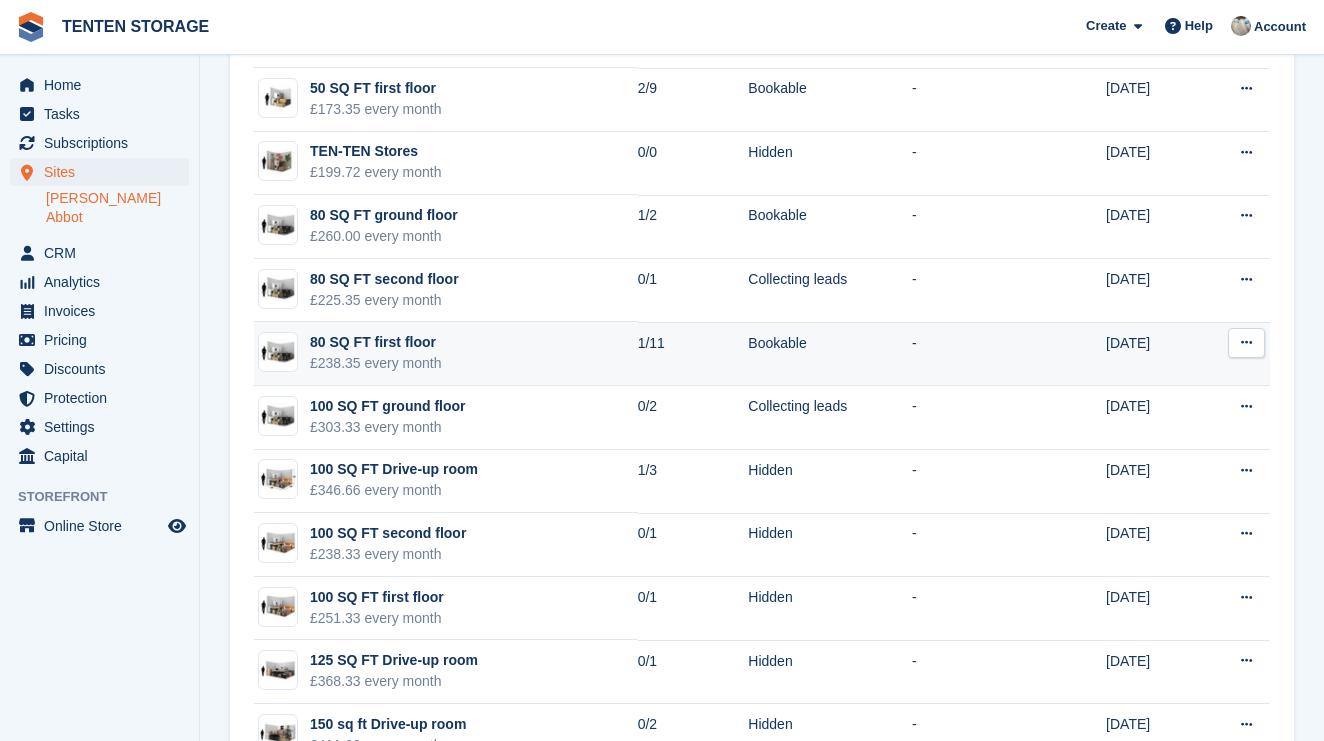 scroll, scrollTop: 1230, scrollLeft: 0, axis: vertical 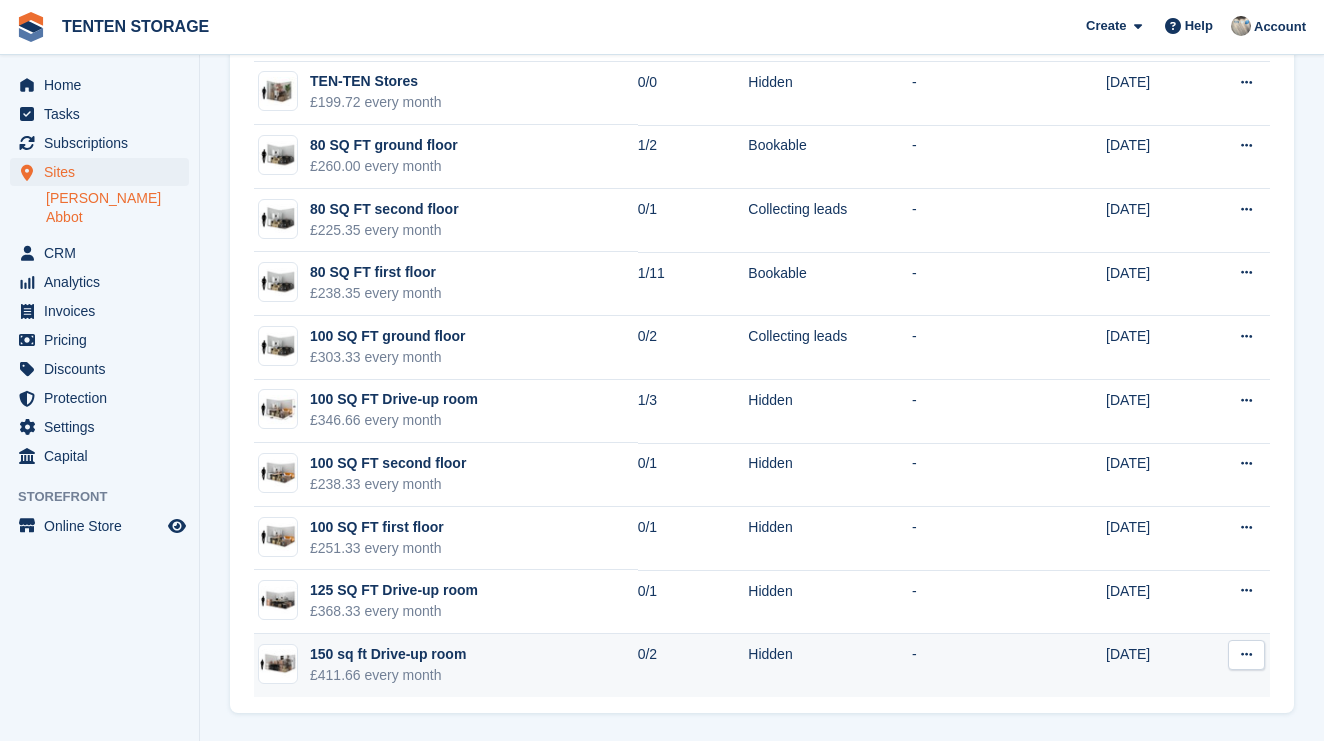 click on "150 sq ft Drive-up room
£411.66 every month" at bounding box center [446, 665] 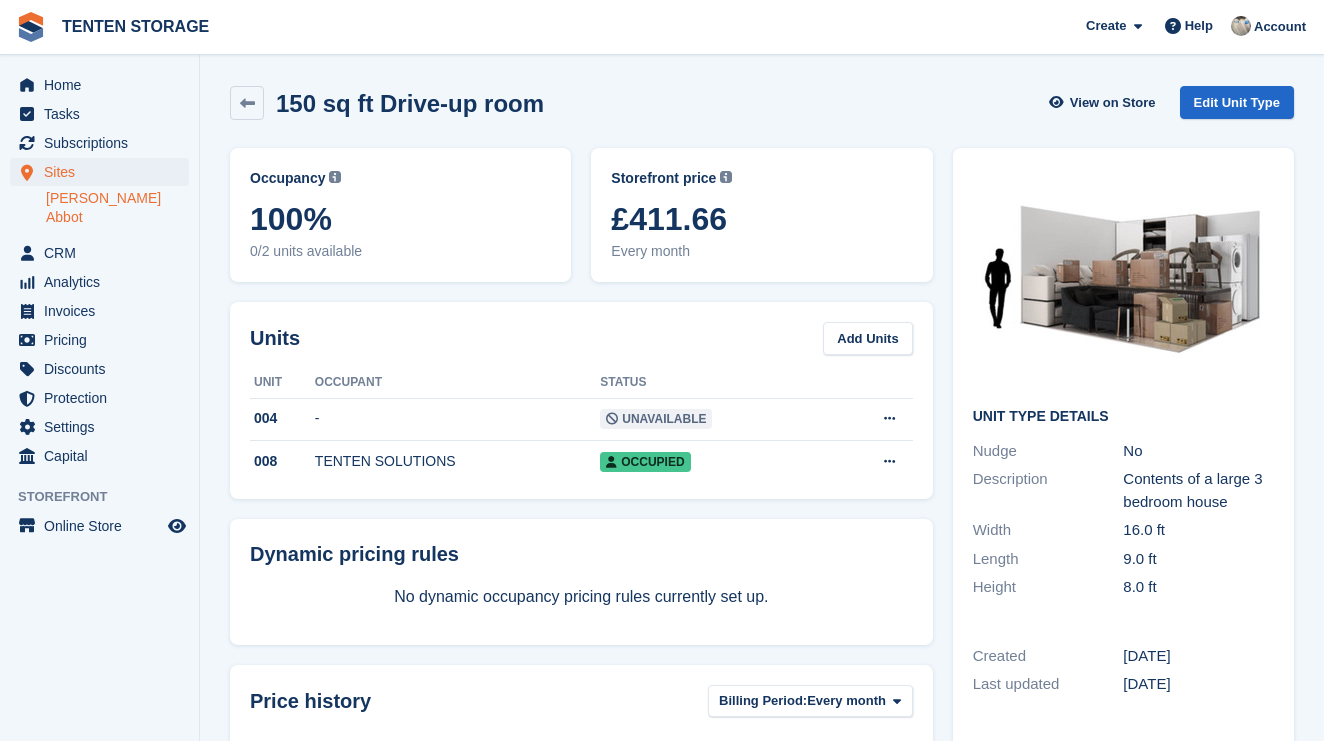 scroll, scrollTop: 0, scrollLeft: 0, axis: both 